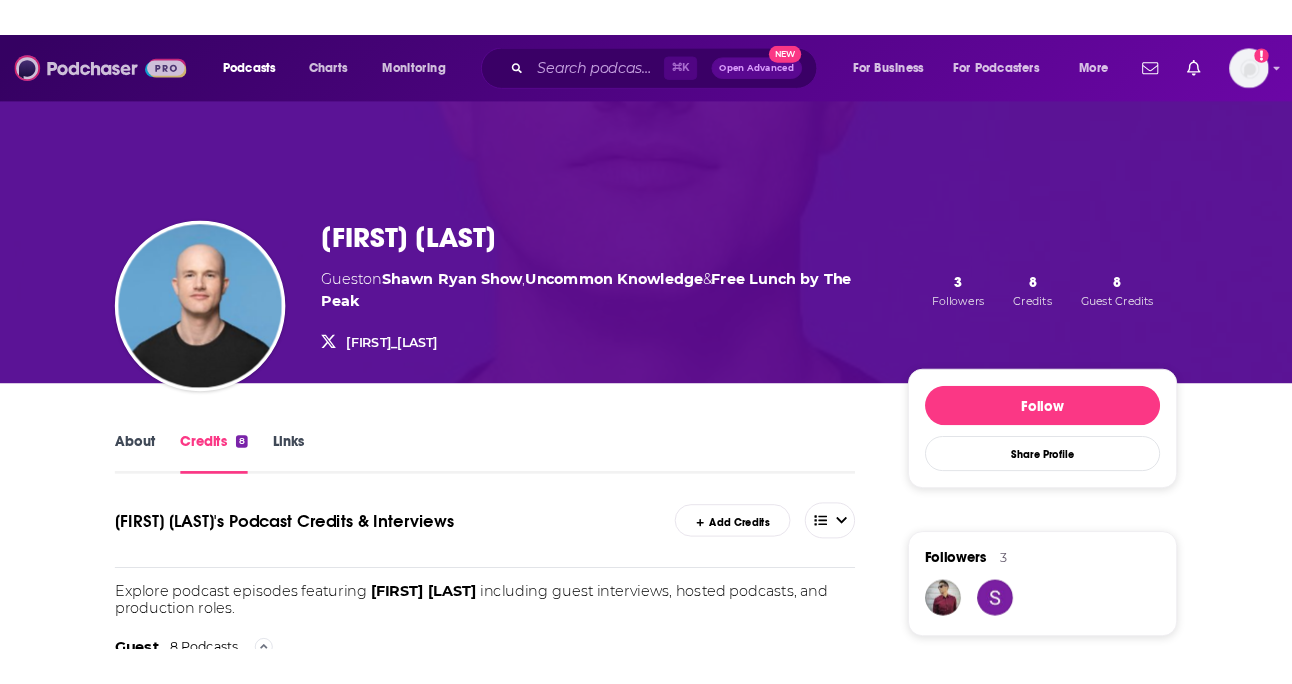 scroll, scrollTop: 0, scrollLeft: 0, axis: both 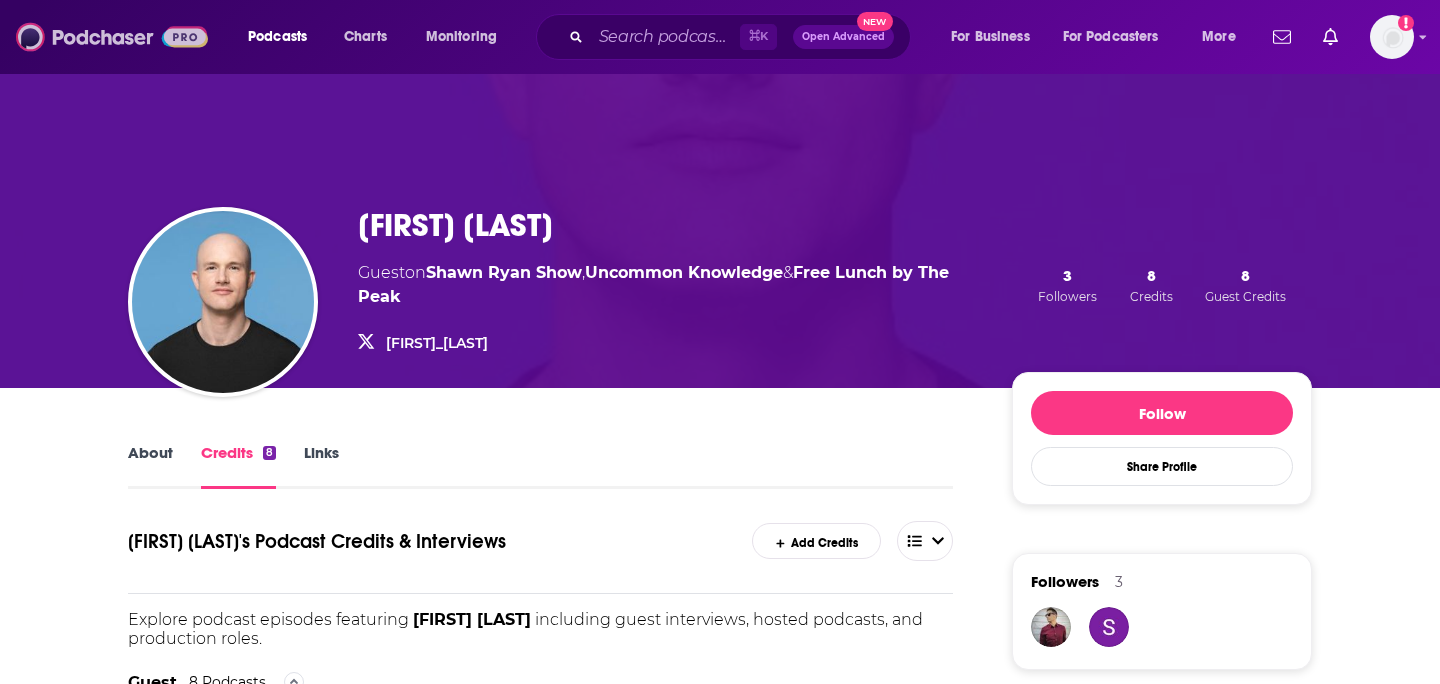 click at bounding box center [112, 37] 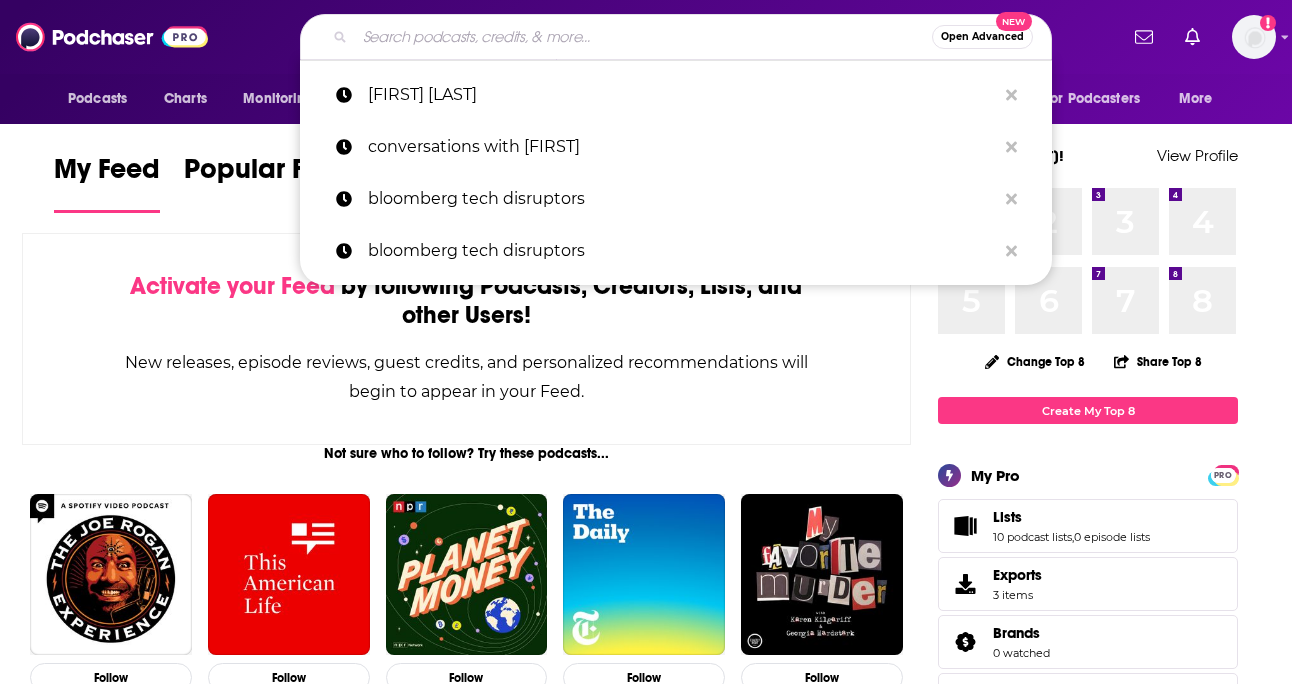 click at bounding box center (643, 37) 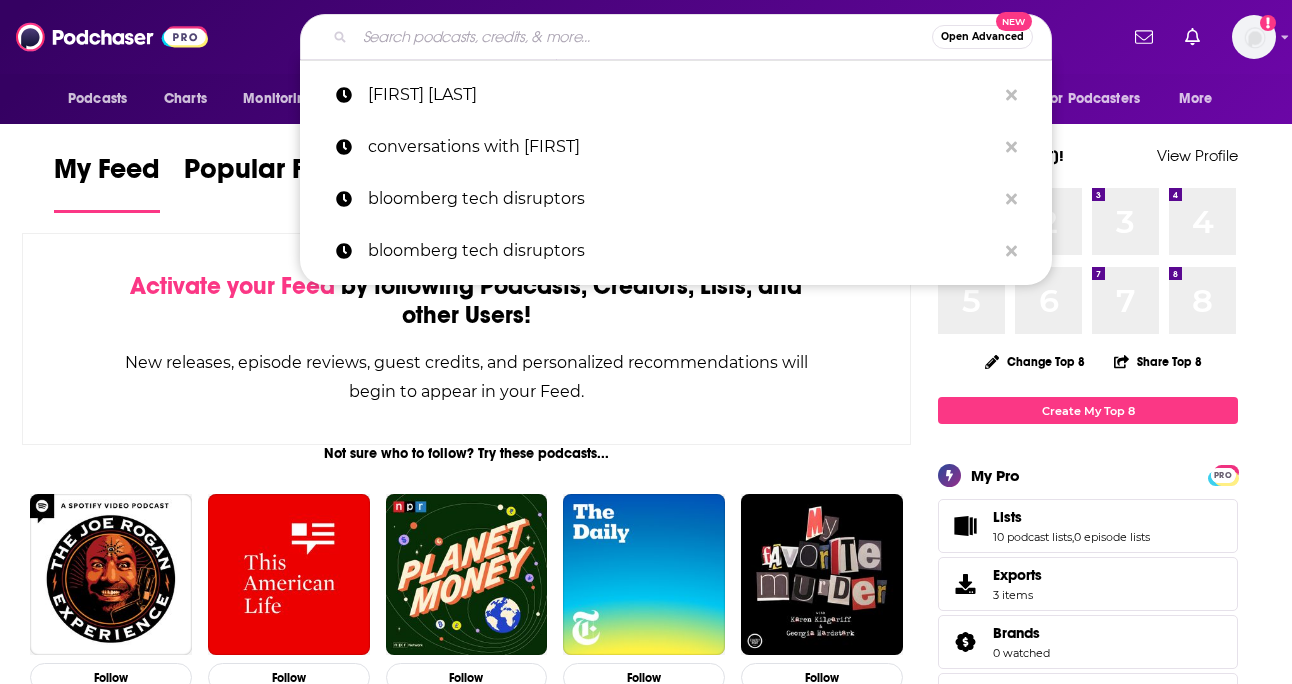 drag, startPoint x: 558, startPoint y: 89, endPoint x: 550, endPoint y: 67, distance: 23.409399 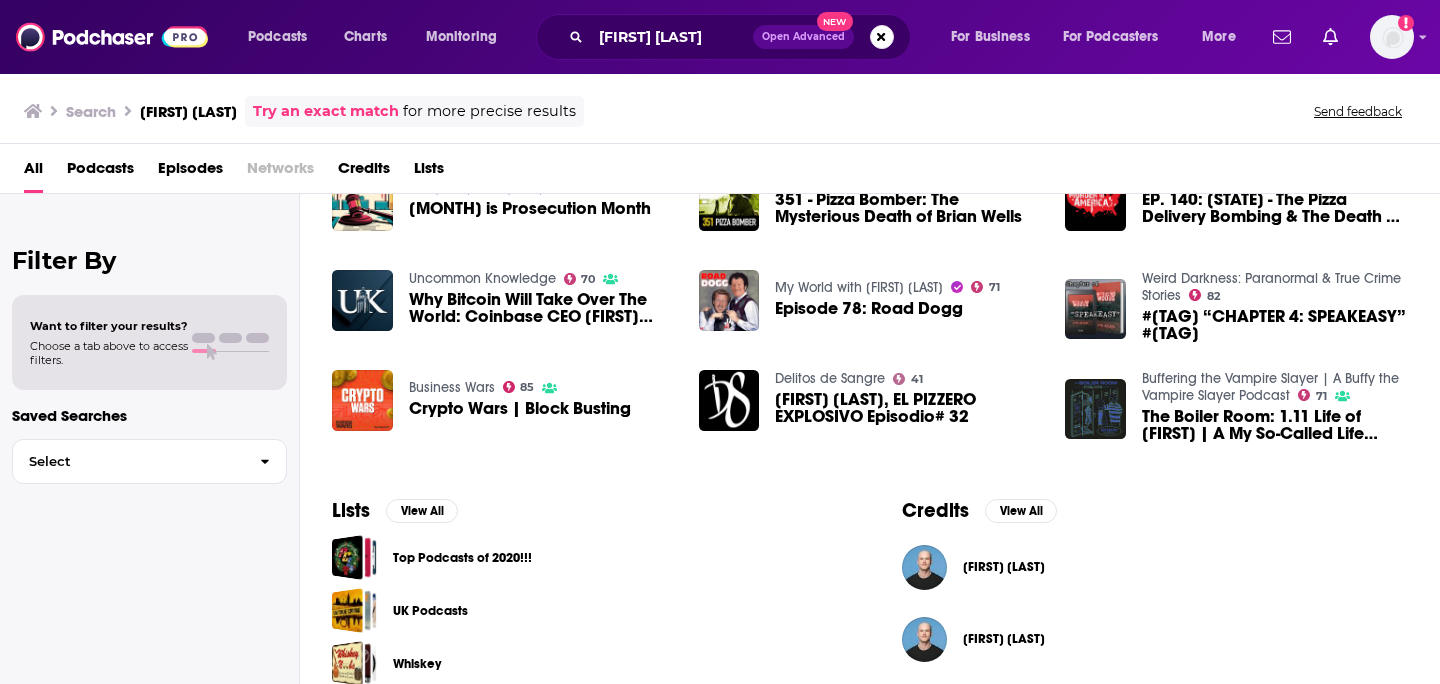 scroll, scrollTop: 445, scrollLeft: 0, axis: vertical 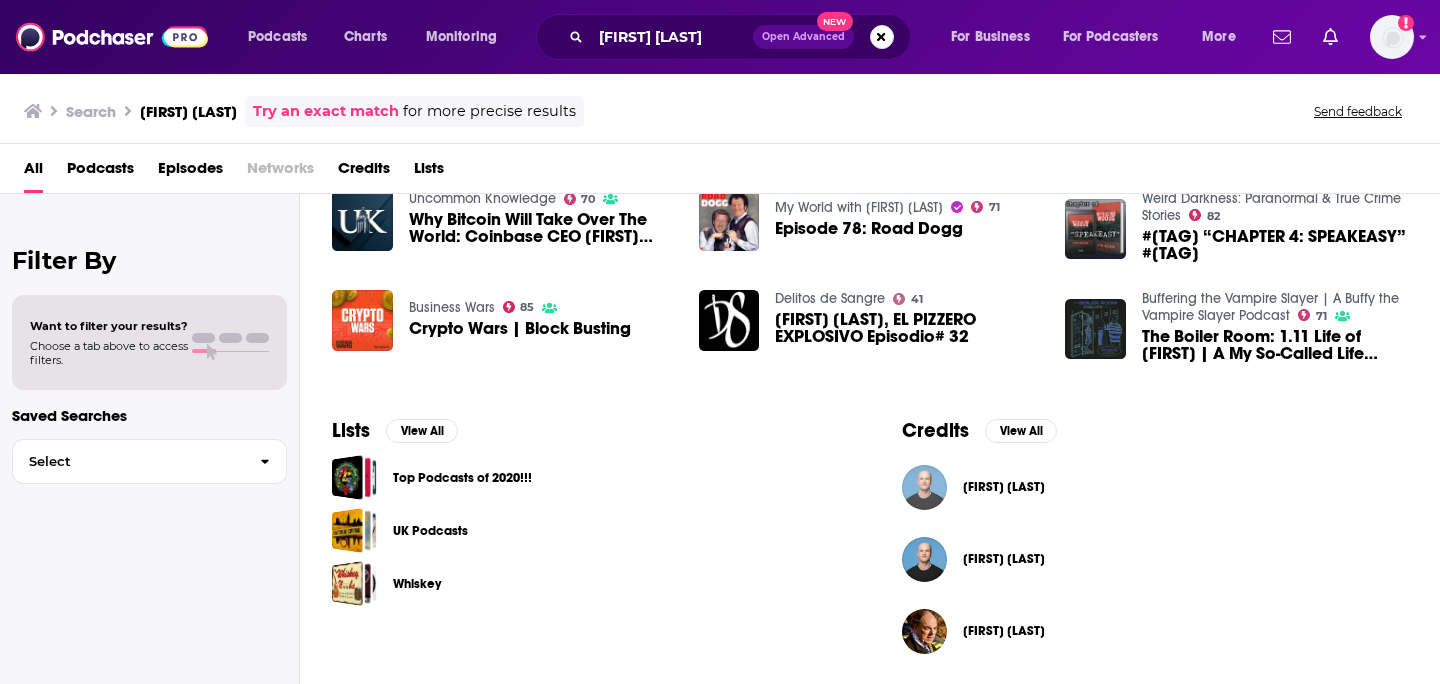 click at bounding box center (924, 487) 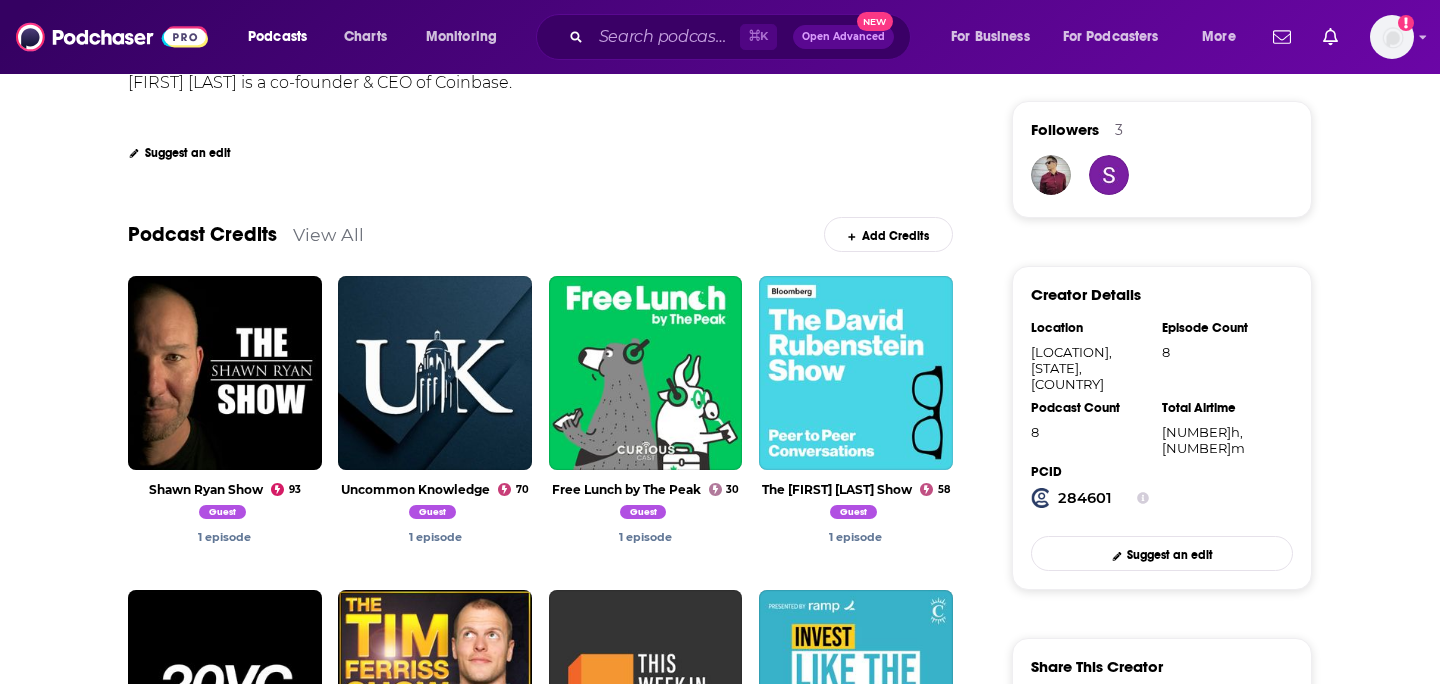 scroll, scrollTop: 462, scrollLeft: 0, axis: vertical 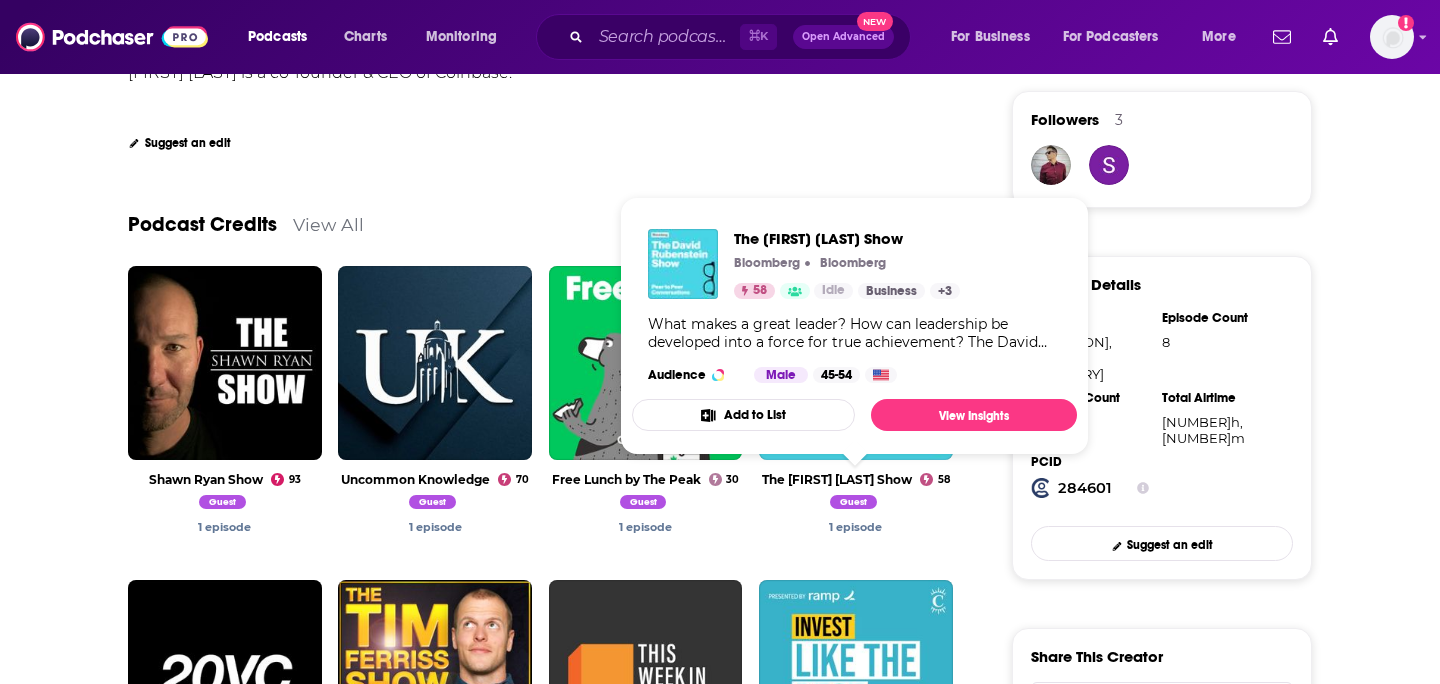click on "Podcast Credits View All Add Credits" at bounding box center [540, 212] 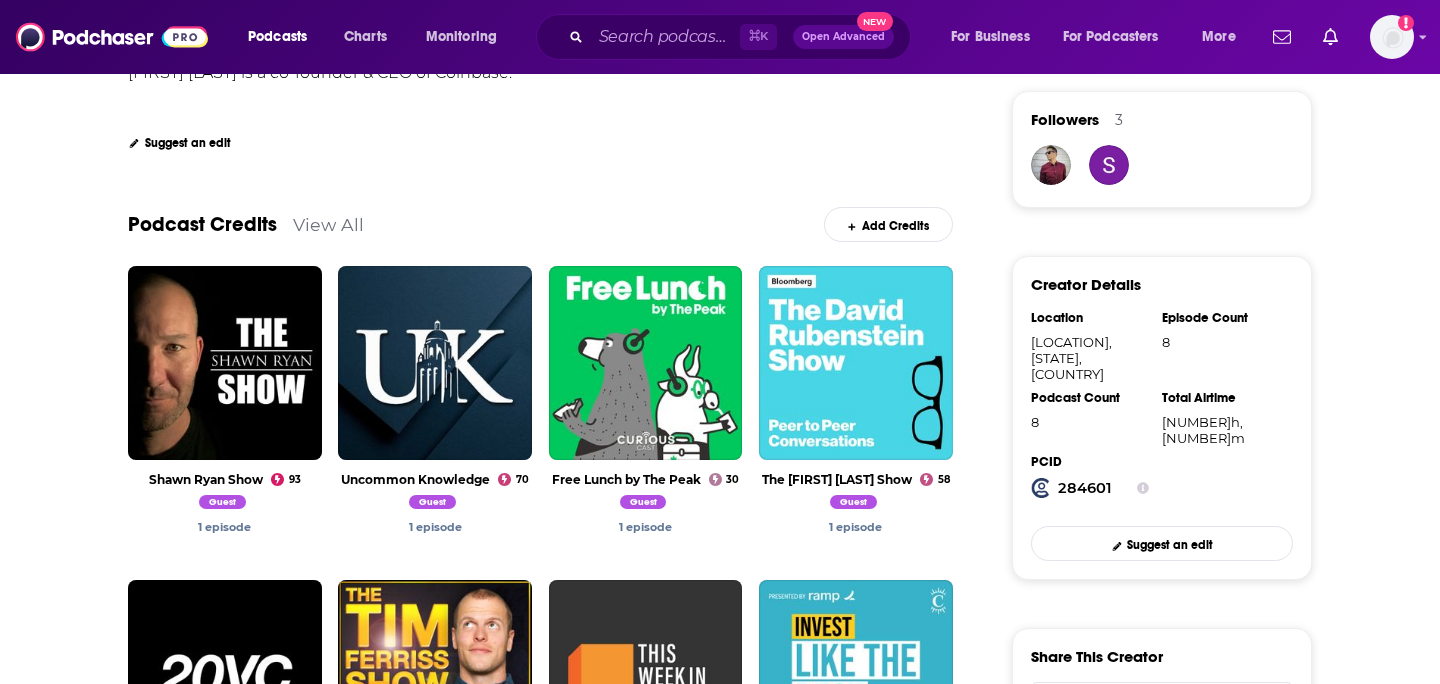 click on "View All" at bounding box center (328, 224) 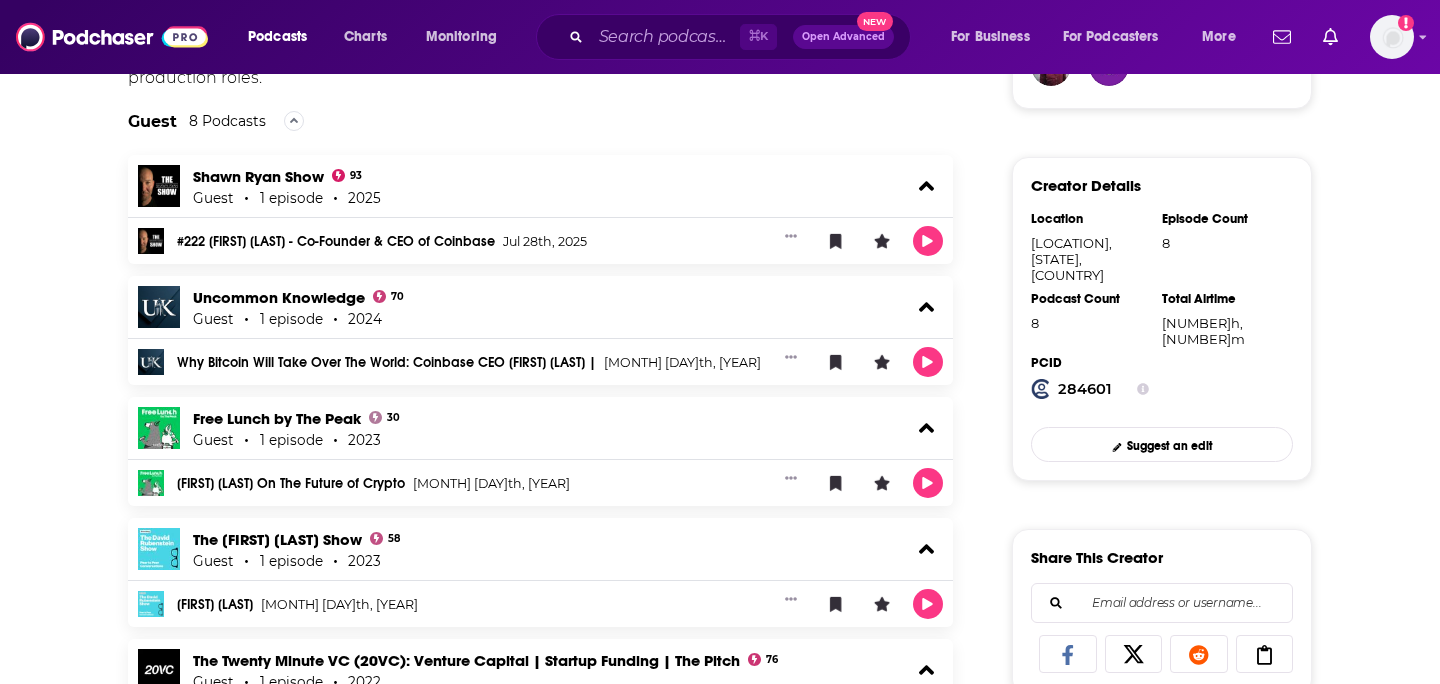 scroll, scrollTop: 418, scrollLeft: 0, axis: vertical 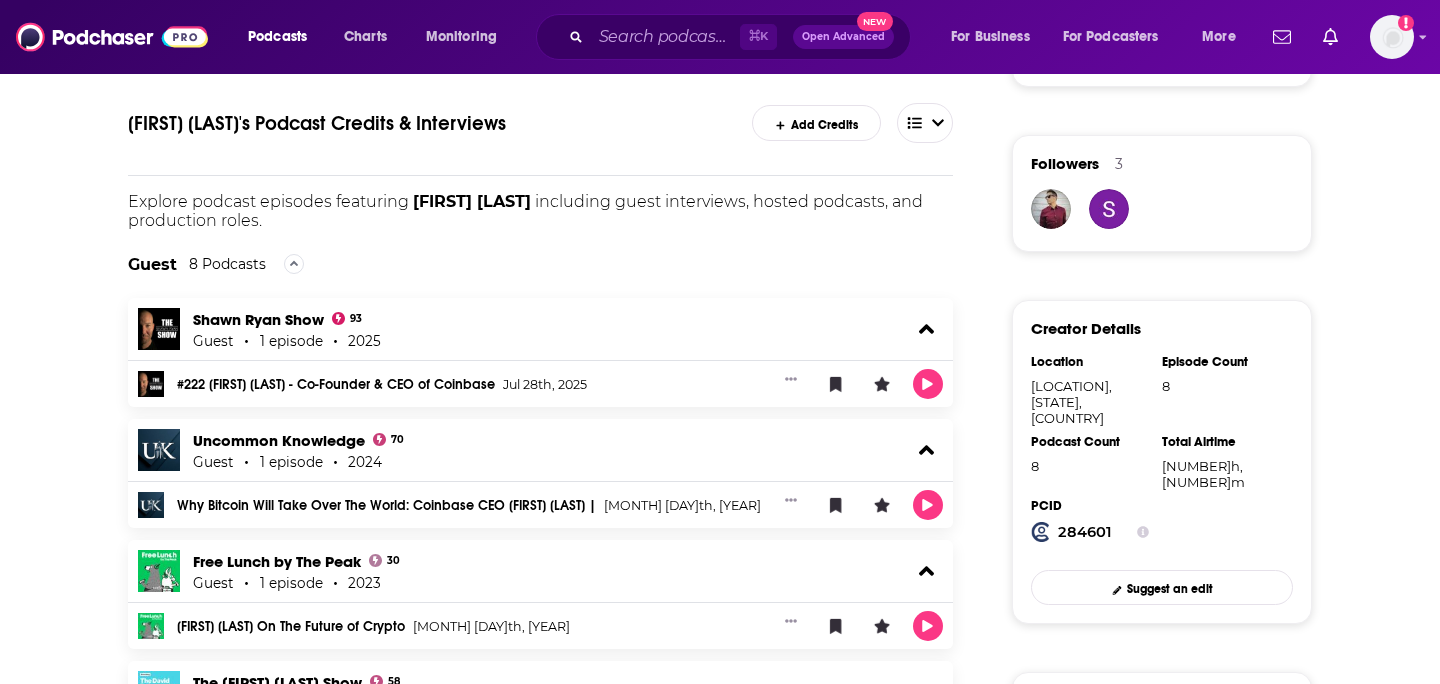 click on "#222 [FIRST] [LAST] - Co-Founder & CEO of Coinbase" at bounding box center [336, 385] 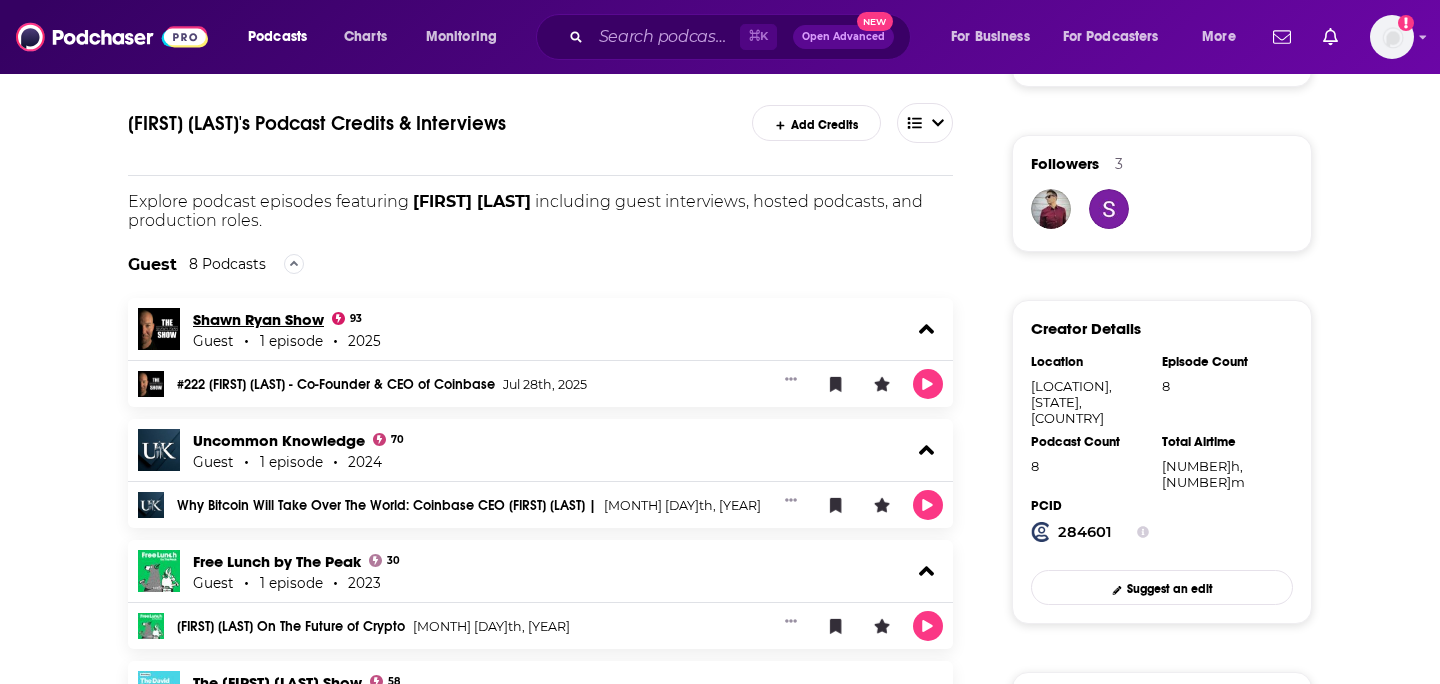 click on "Shawn Ryan Show" at bounding box center (258, 319) 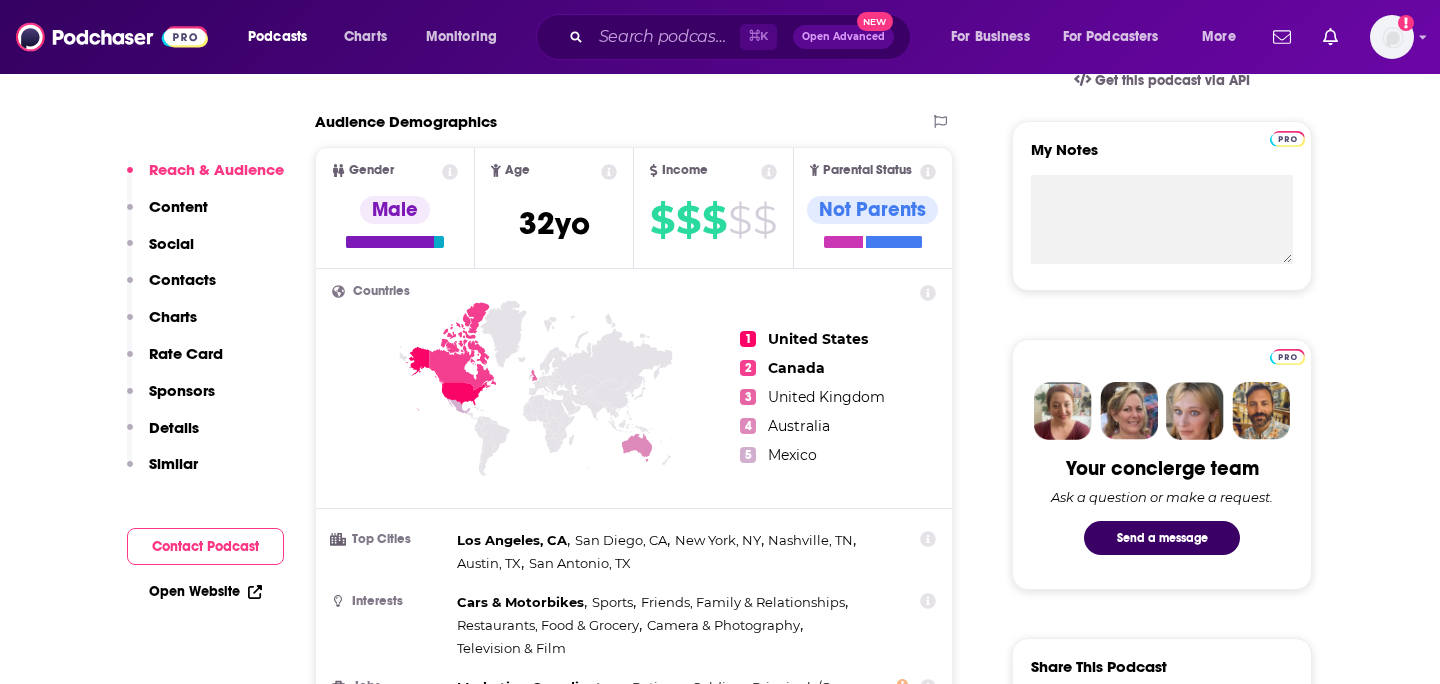 scroll, scrollTop: 699, scrollLeft: 0, axis: vertical 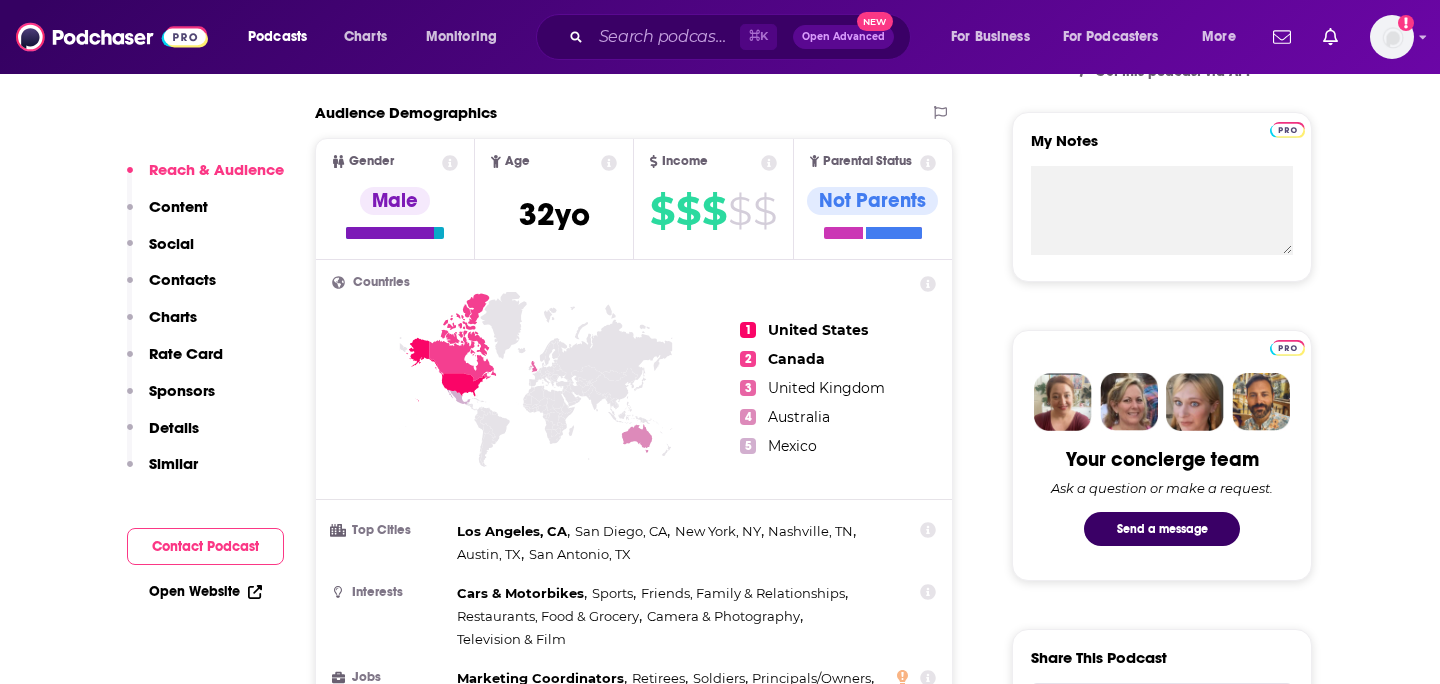 click on "Contacts" at bounding box center (182, 279) 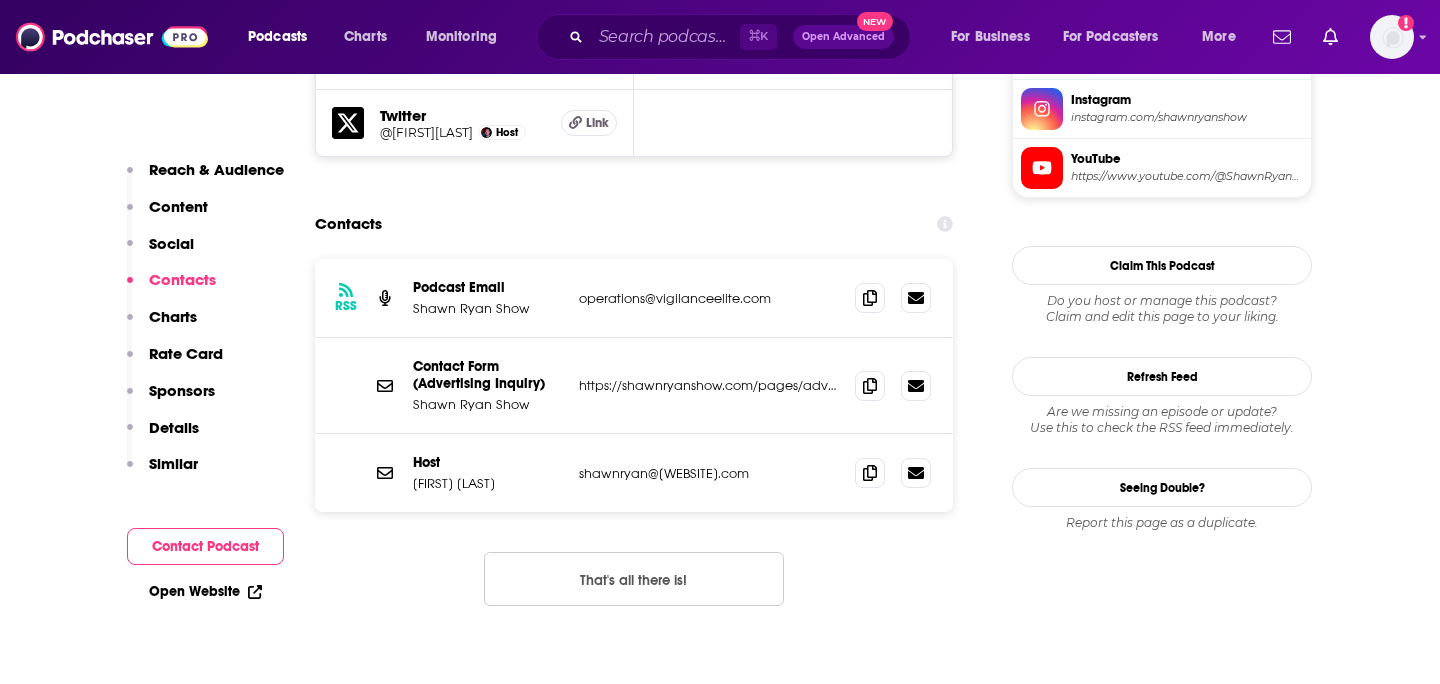scroll, scrollTop: 1873, scrollLeft: 0, axis: vertical 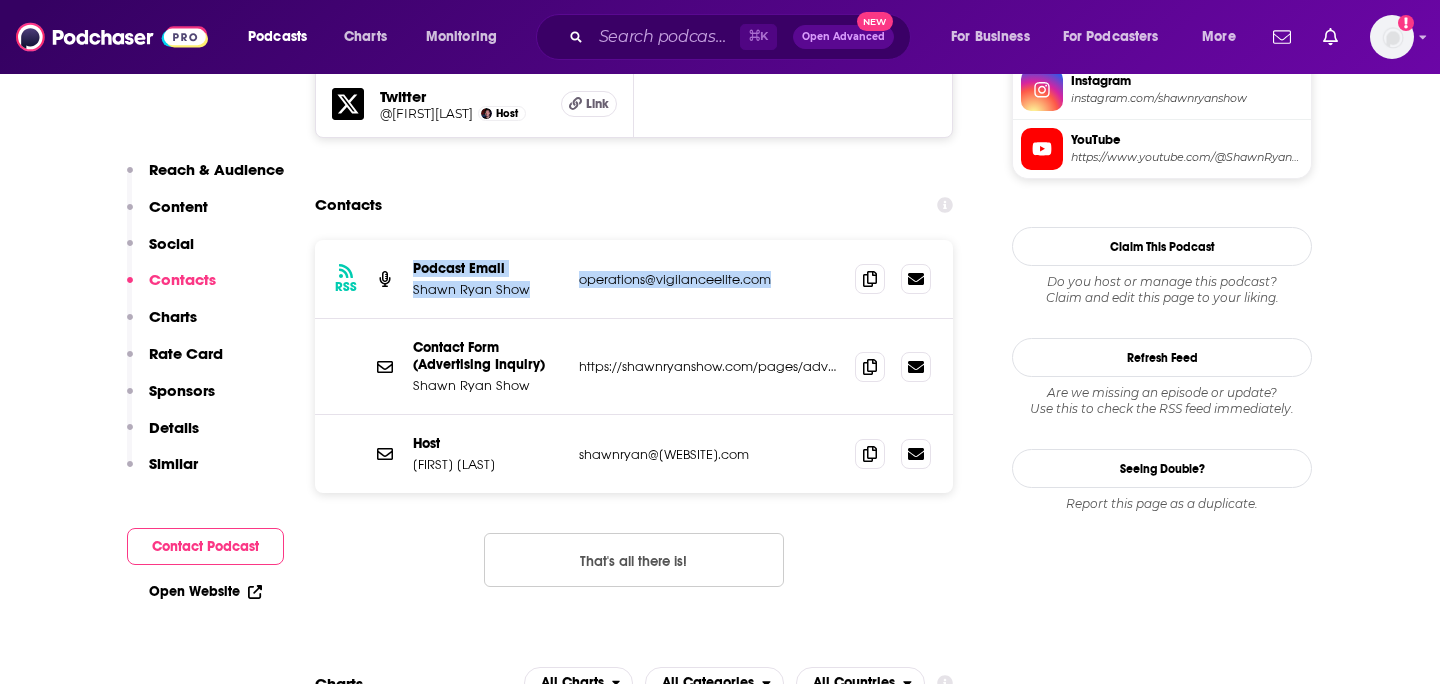 drag, startPoint x: 383, startPoint y: 270, endPoint x: 773, endPoint y: 299, distance: 391.07672 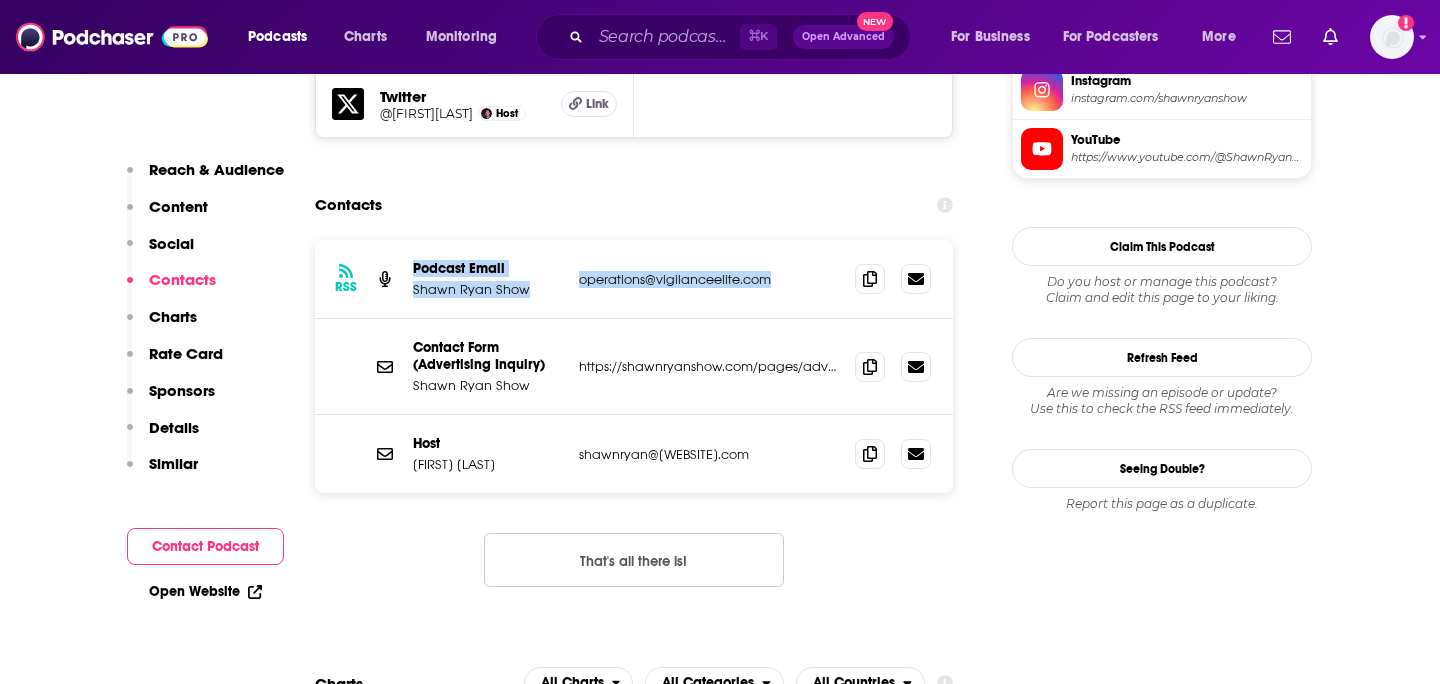 click on "Contacts RSS Podcast Email [FIRST] [LAST] Show operations@[WEBSITE].com operations@[WEBSITE].com Contact Form (Advertising Inquiry) [FIRST] [LAST] Show https://shawnryanshow.com/pages/advertise https://shawnryanshow.com/pages/advertise Host [FIRST] [LAST] shawnryan@[WEBSITE].com shawnryan@[WEBSITE].com That's all there is!" at bounding box center [634, 402] 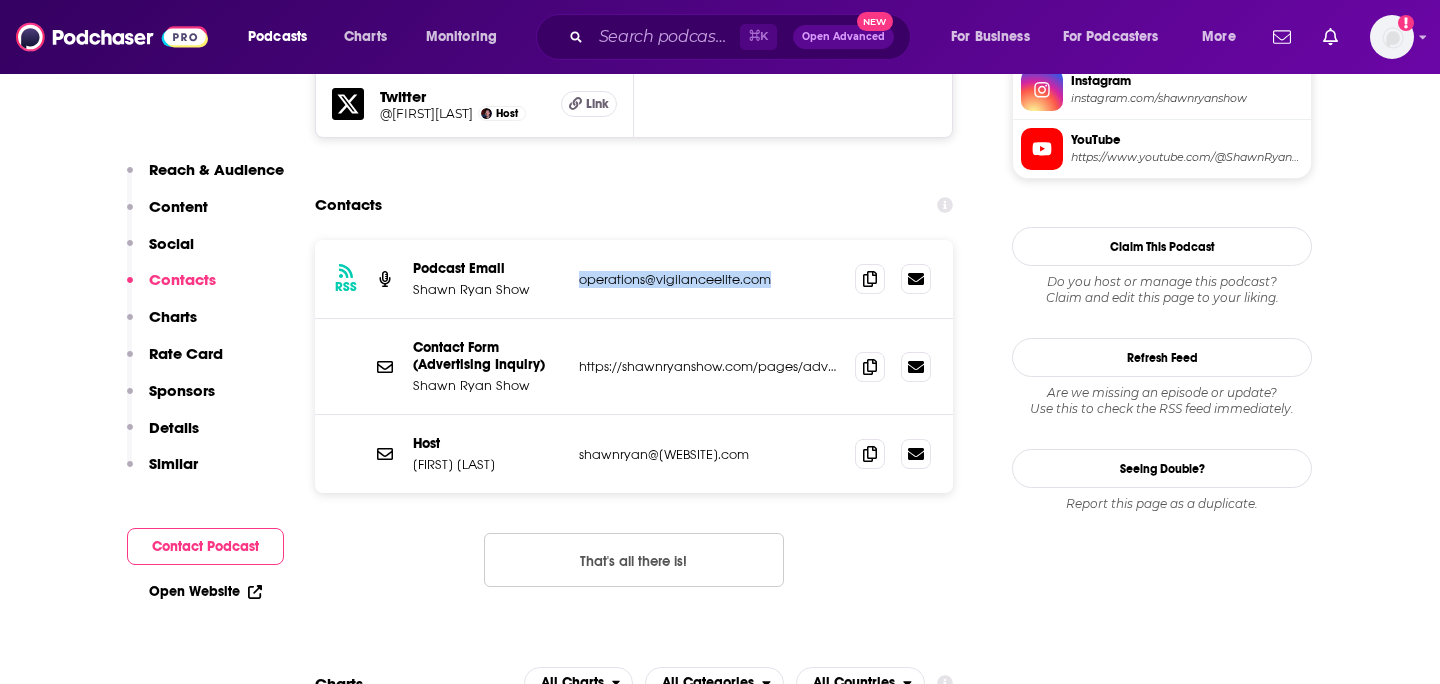 drag, startPoint x: 801, startPoint y: 287, endPoint x: 579, endPoint y: 285, distance: 222.009 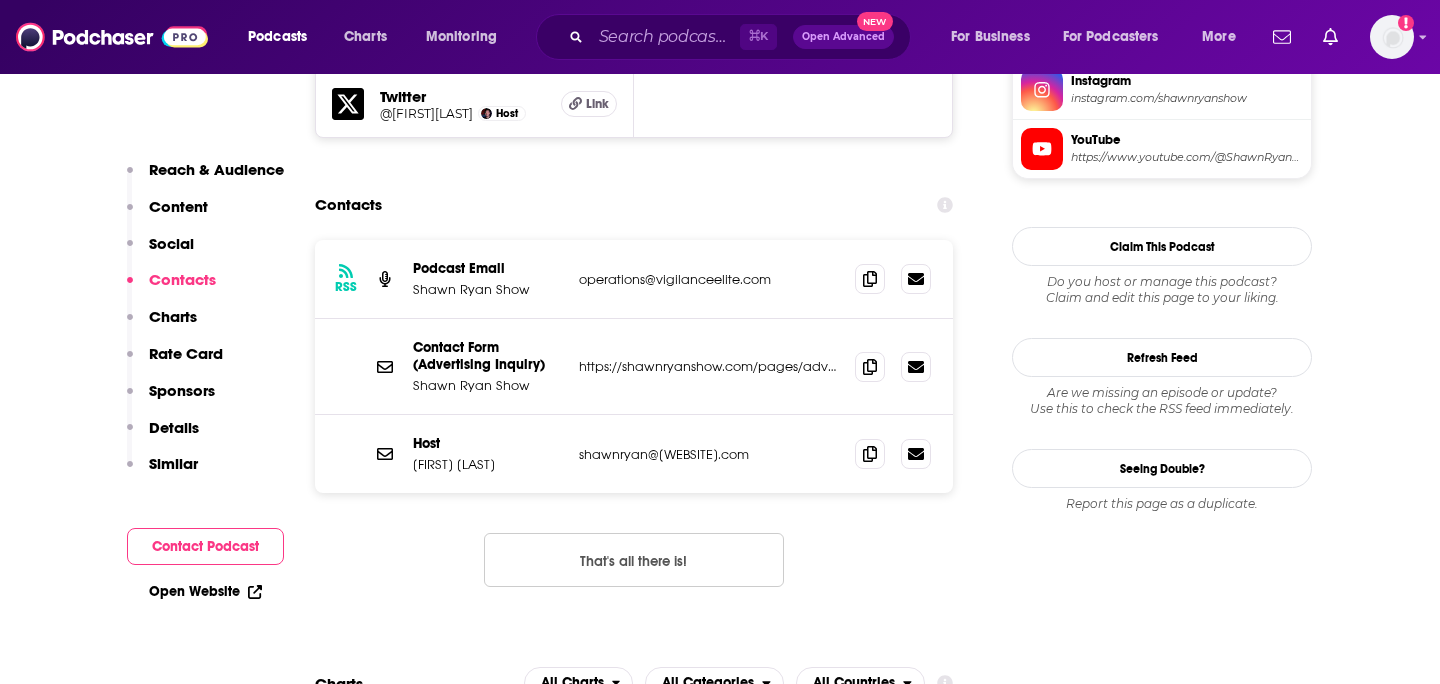 drag, startPoint x: 810, startPoint y: 454, endPoint x: 575, endPoint y: 449, distance: 235.05319 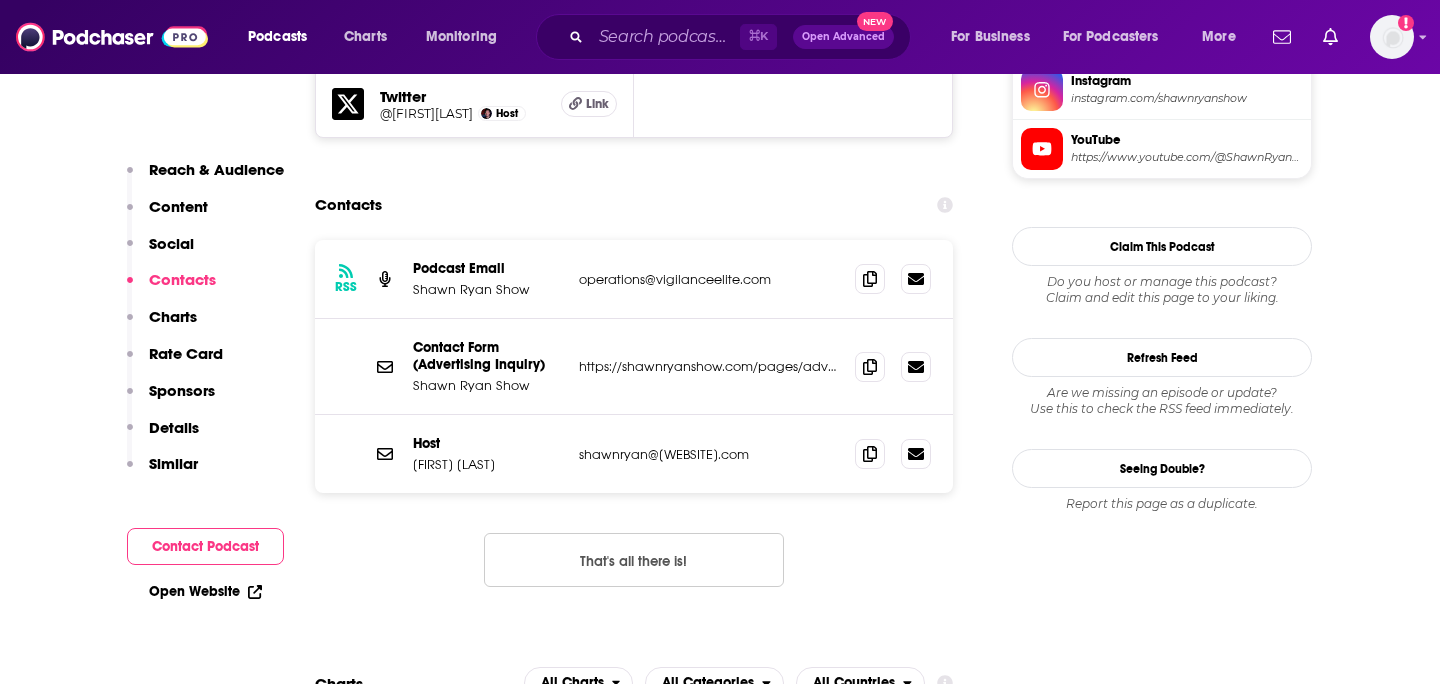 click on "Host [FIRST] [LAST] [EMAIL] [EMAIL]" at bounding box center (634, 454) 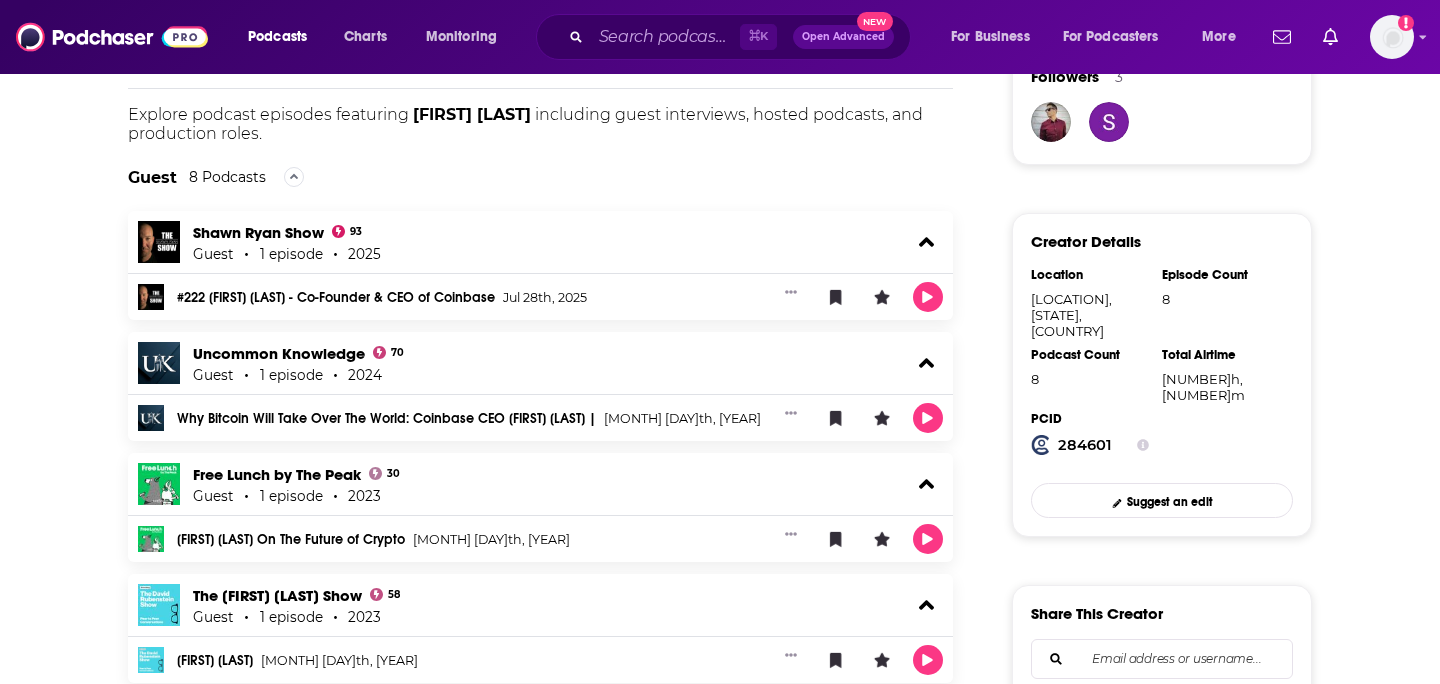 scroll, scrollTop: 514, scrollLeft: 0, axis: vertical 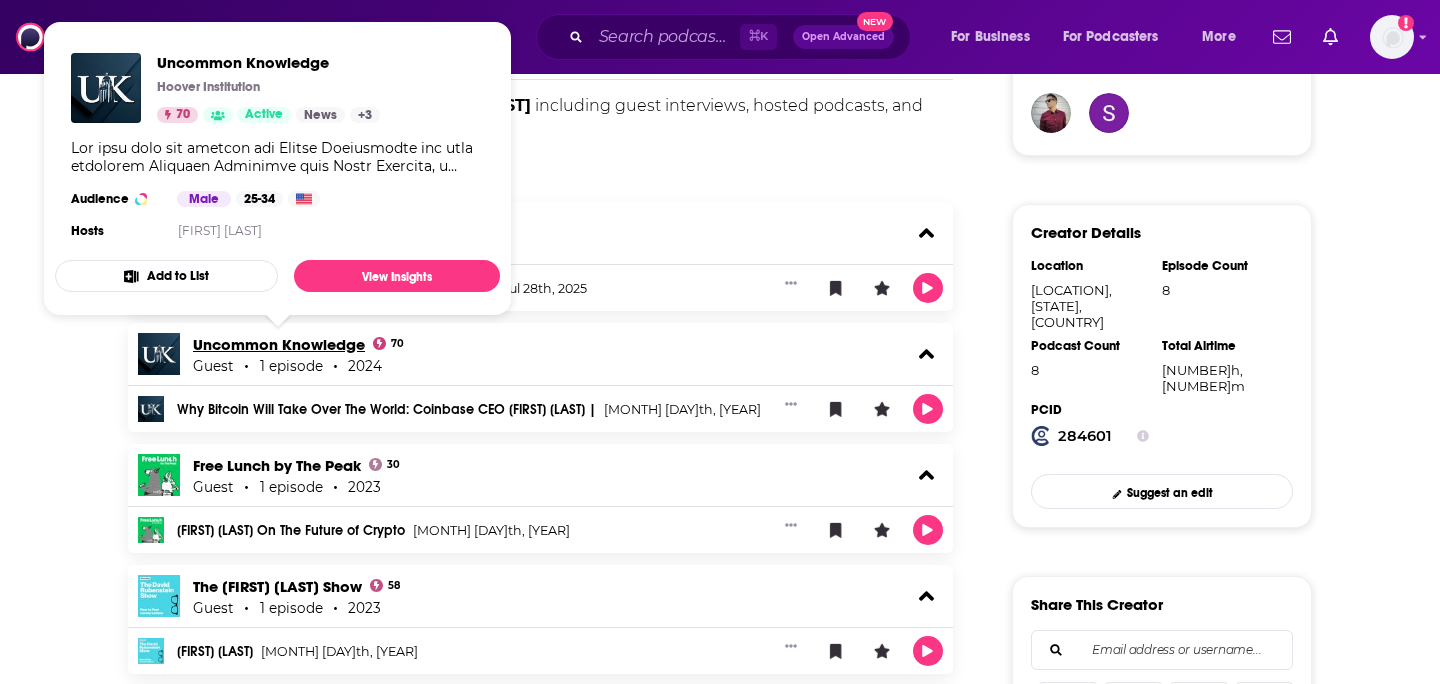 click on "Uncommon Knowledge" at bounding box center [279, 344] 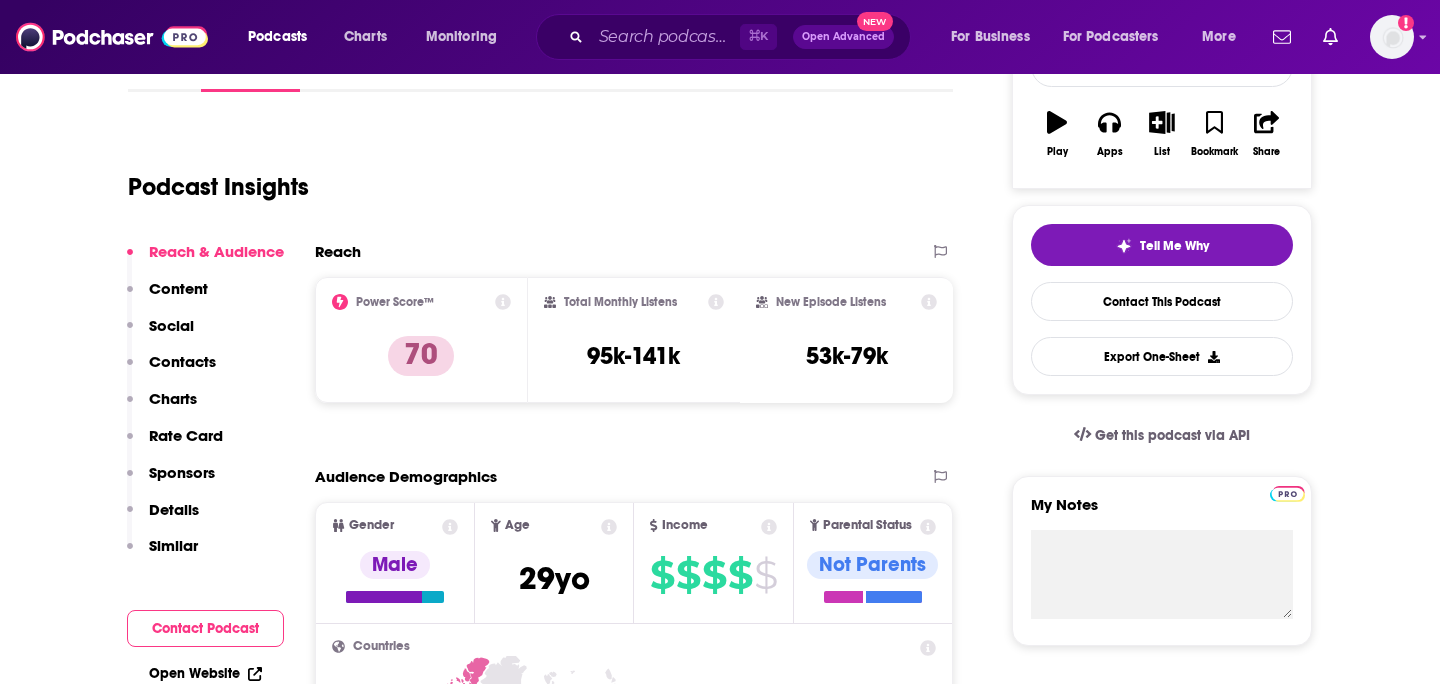 scroll, scrollTop: 348, scrollLeft: 0, axis: vertical 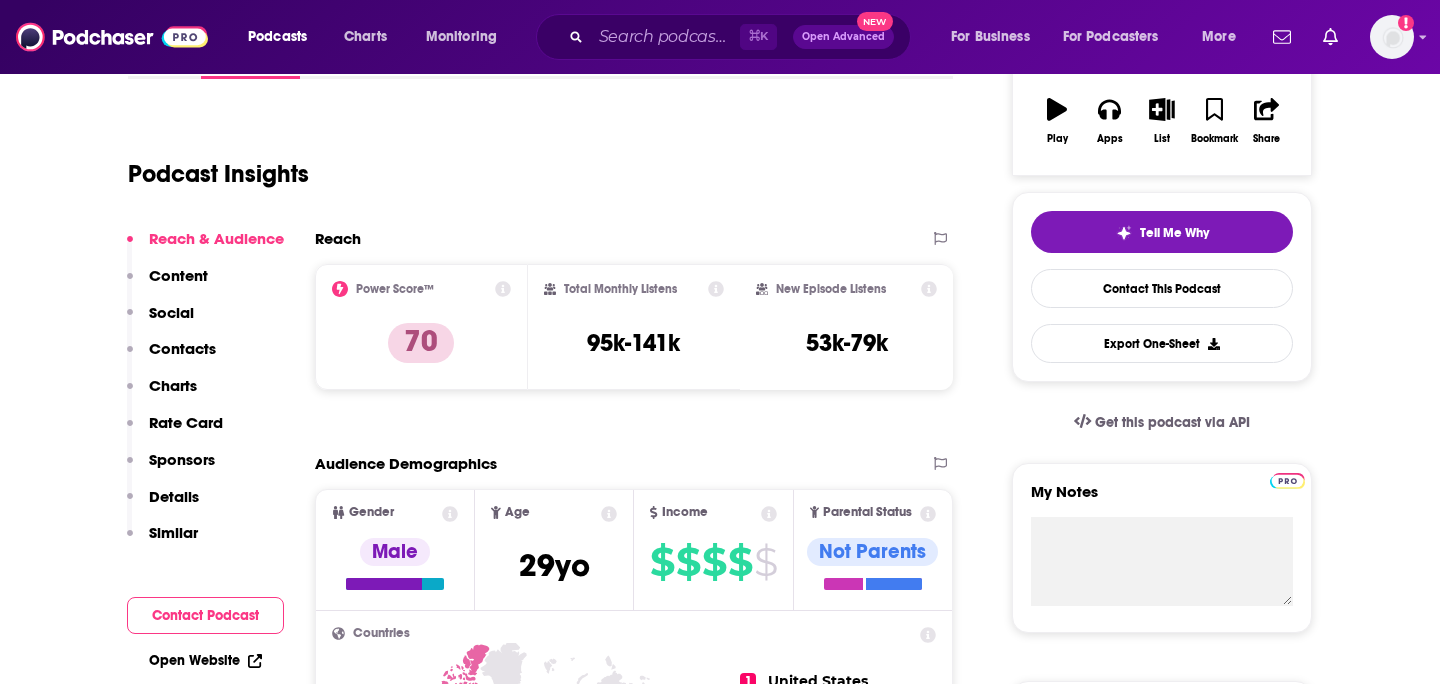 click on "Contacts" at bounding box center (182, 348) 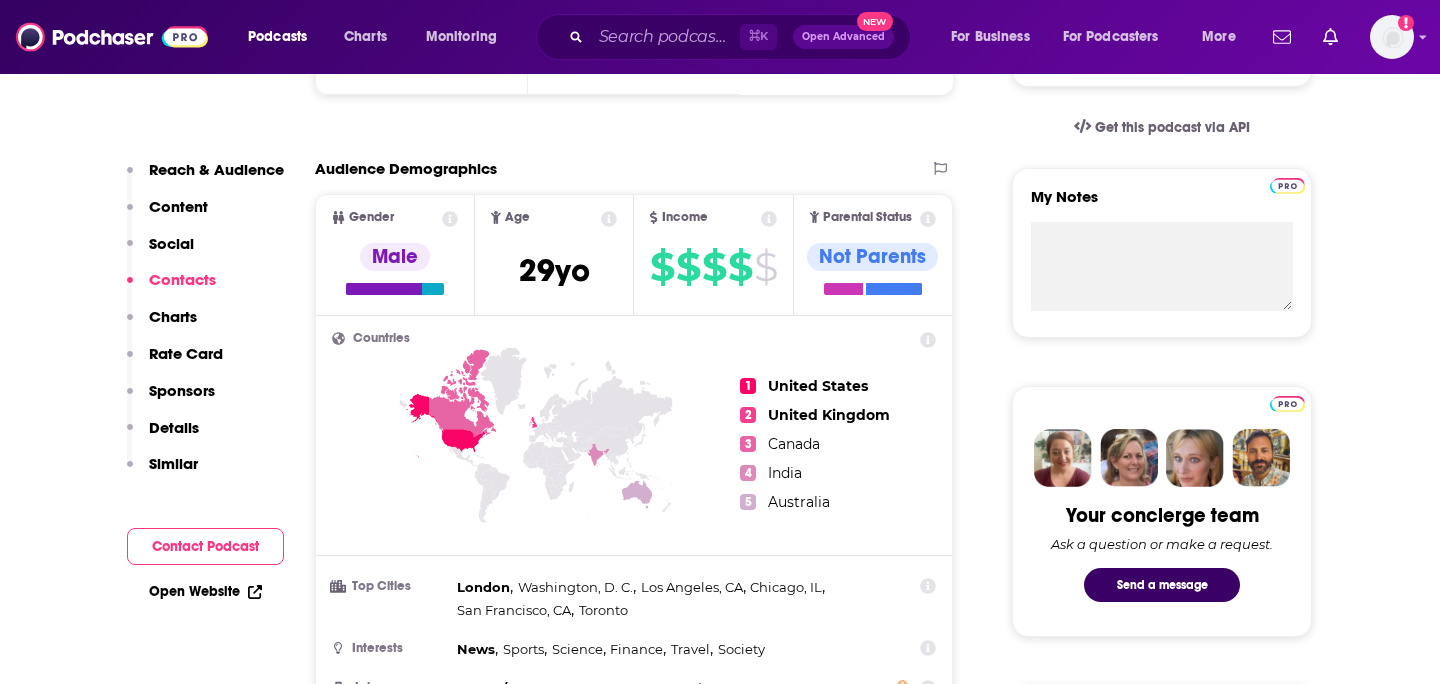click on "Rate Card" at bounding box center (186, 353) 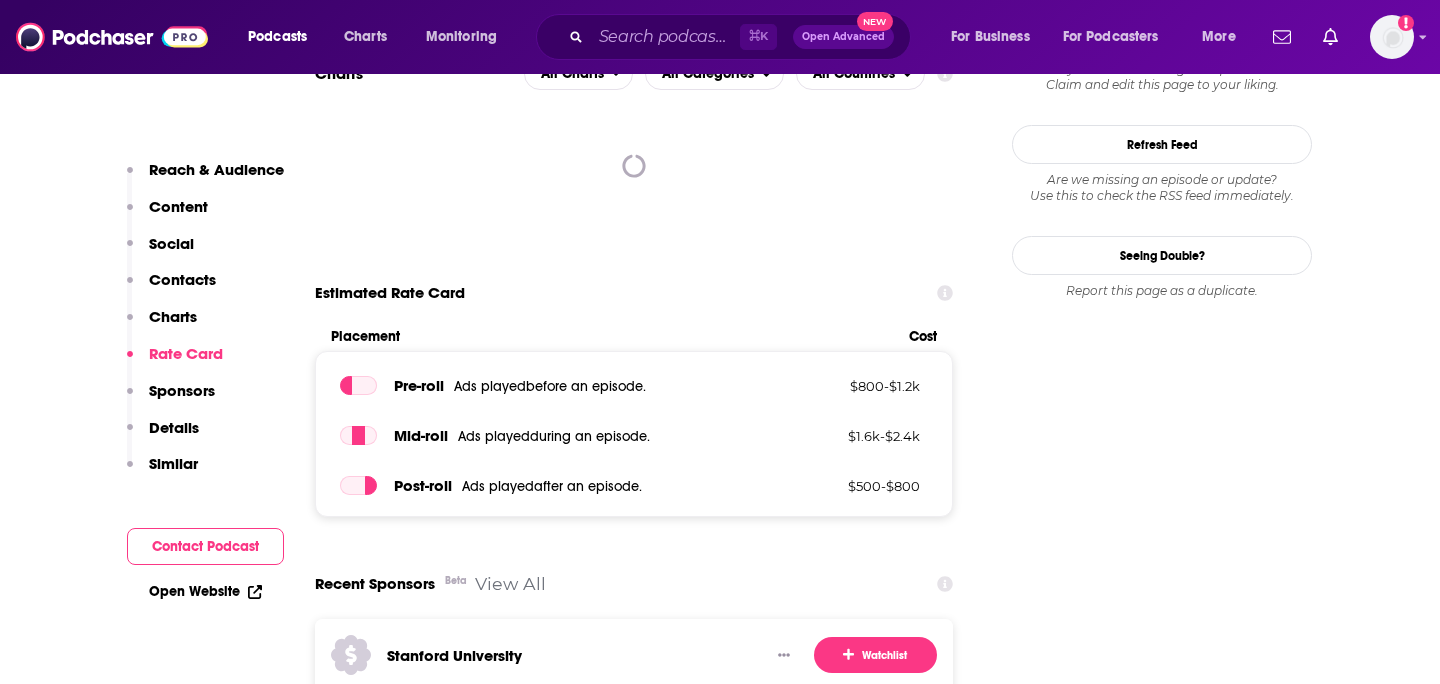 click on "Contacts" at bounding box center [182, 279] 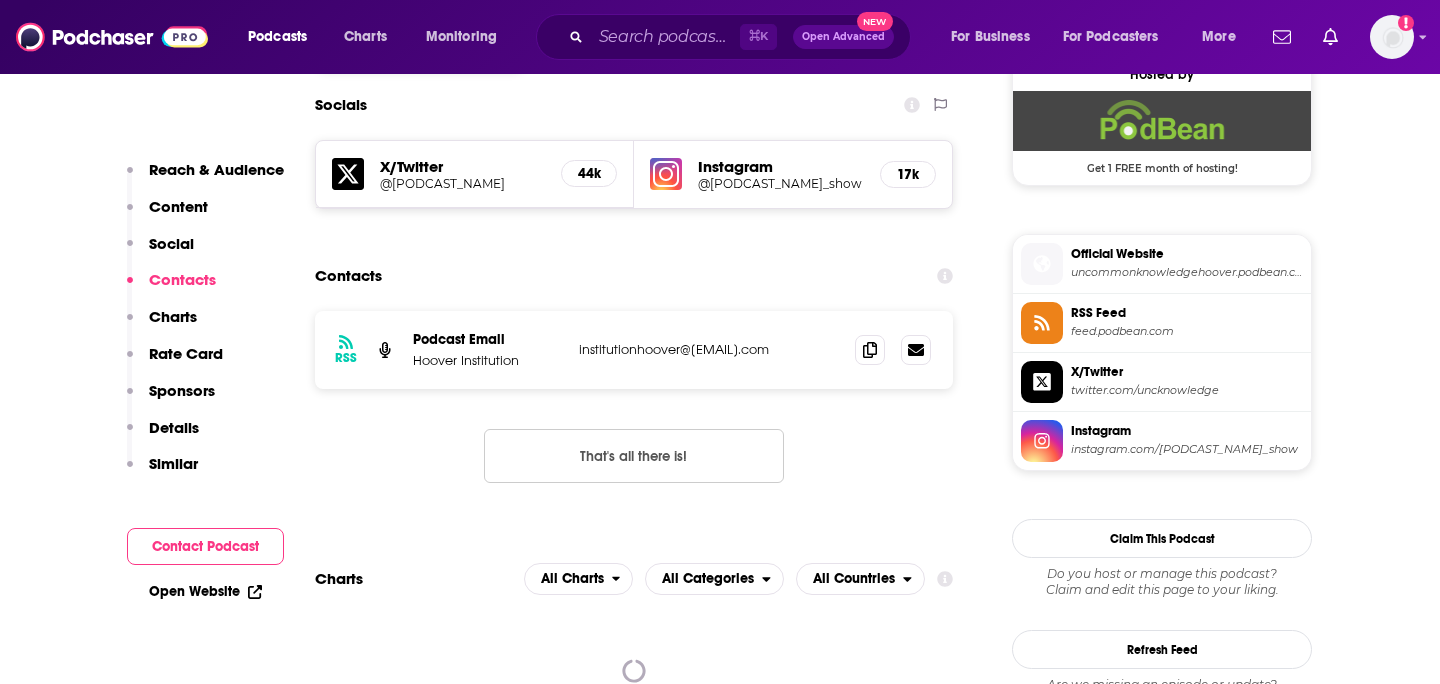 scroll, scrollTop: 1627, scrollLeft: 0, axis: vertical 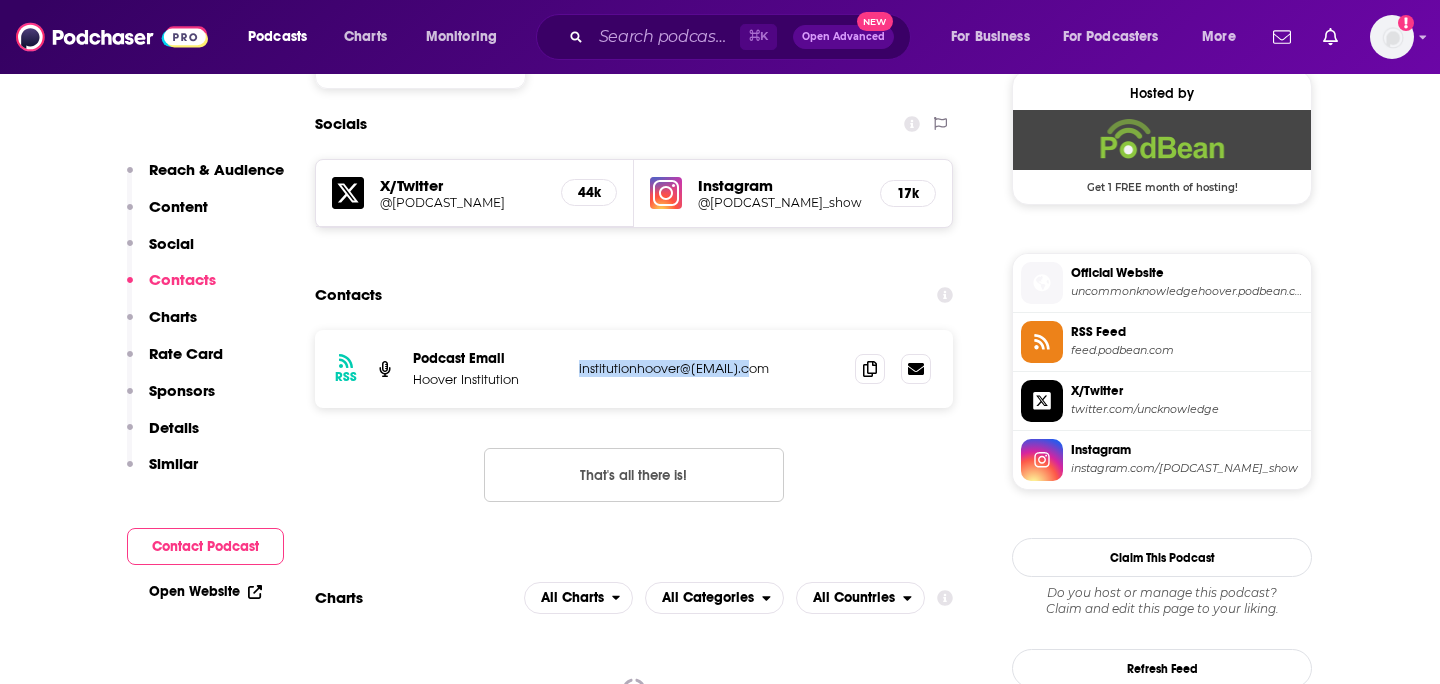 drag, startPoint x: 771, startPoint y: 381, endPoint x: 556, endPoint y: 376, distance: 215.05814 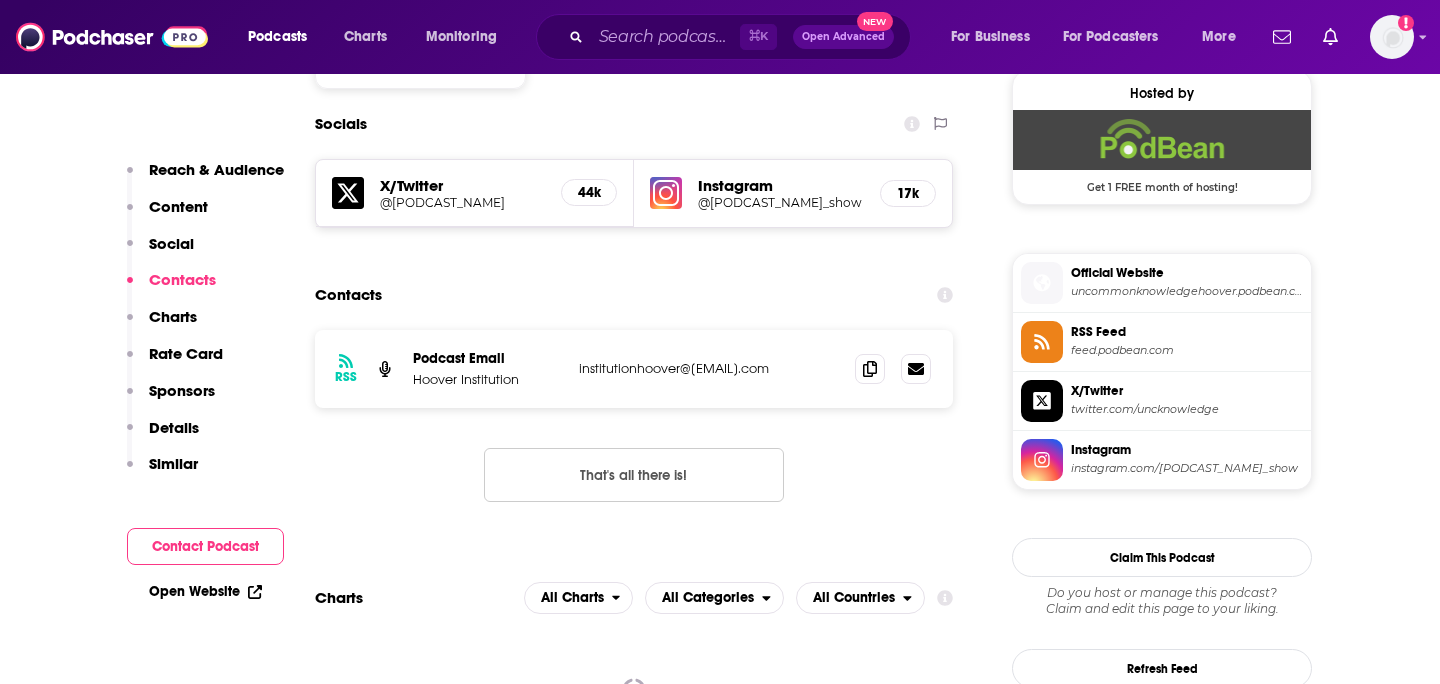 click on "Contacts" at bounding box center (634, 295) 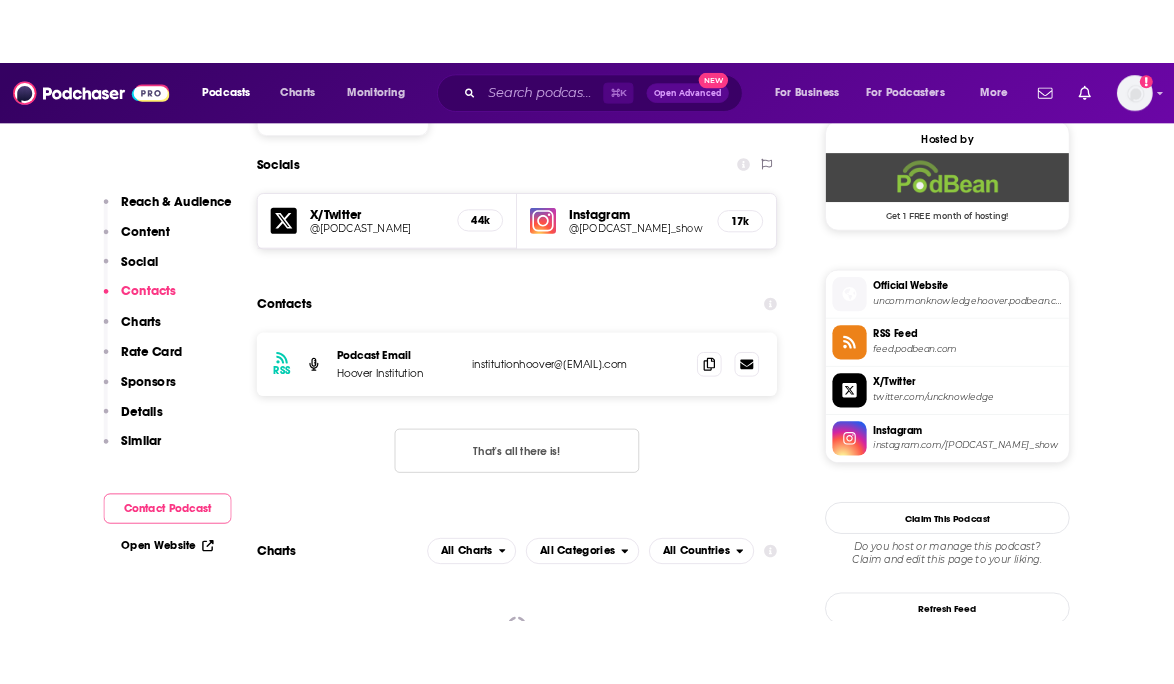 scroll, scrollTop: 0, scrollLeft: 0, axis: both 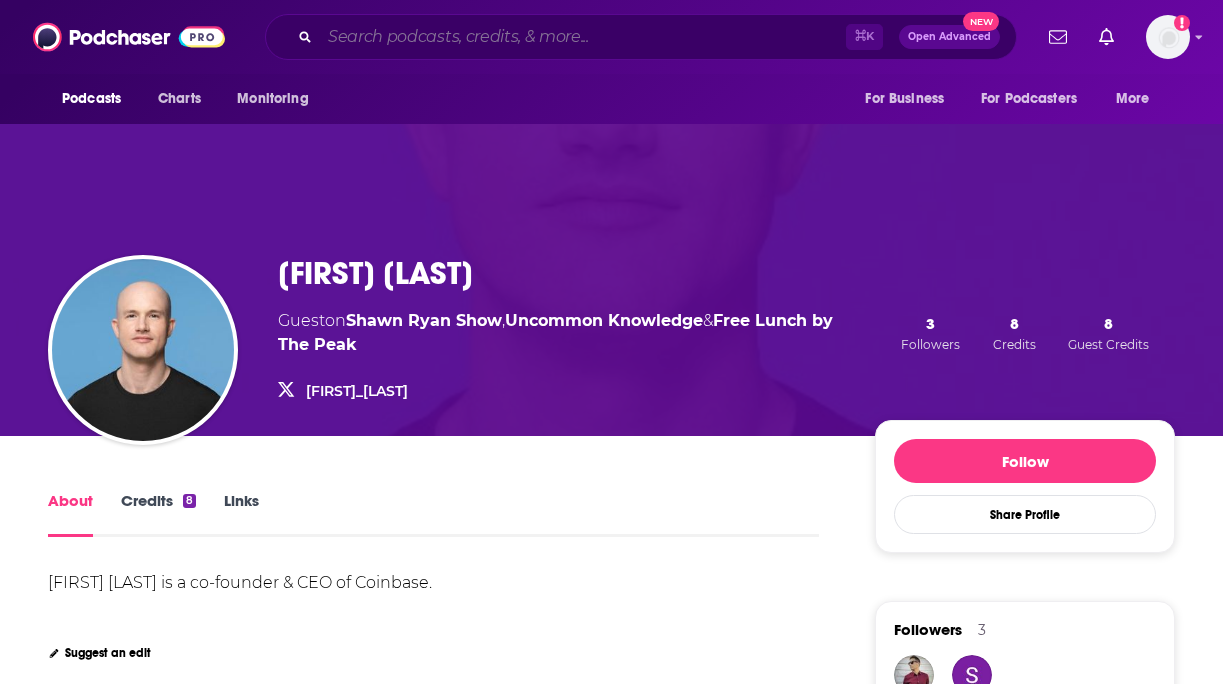 click at bounding box center (583, 37) 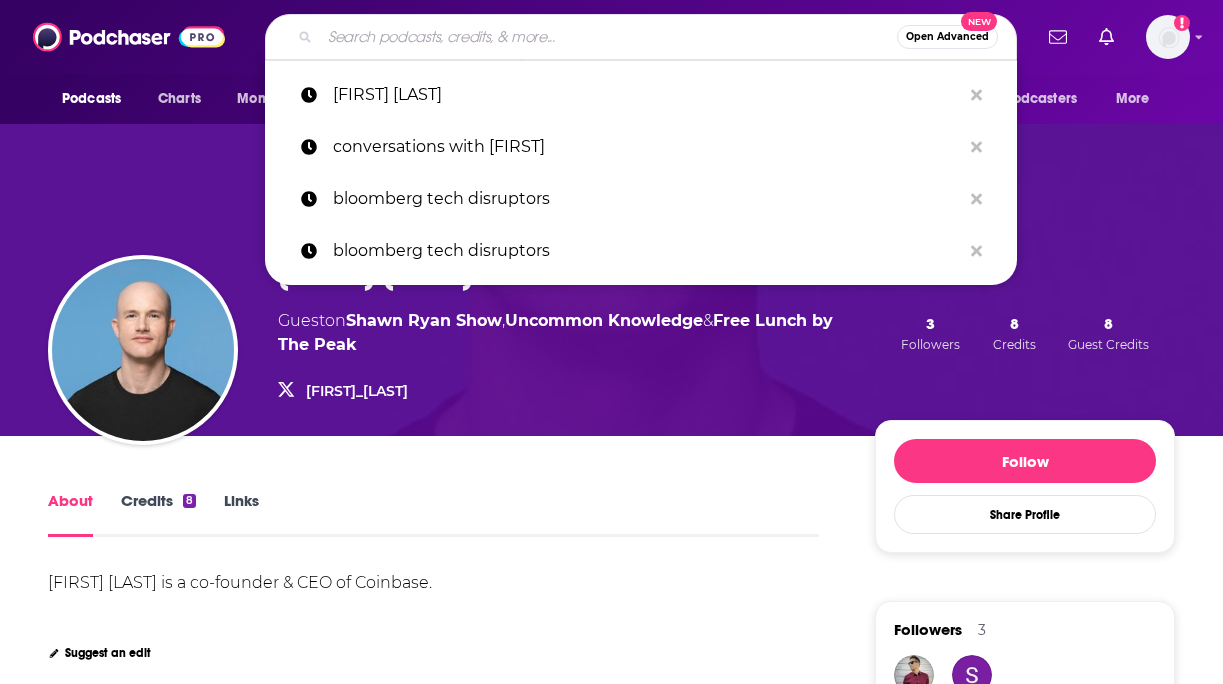 paste on "[FIRST] [LAST]" 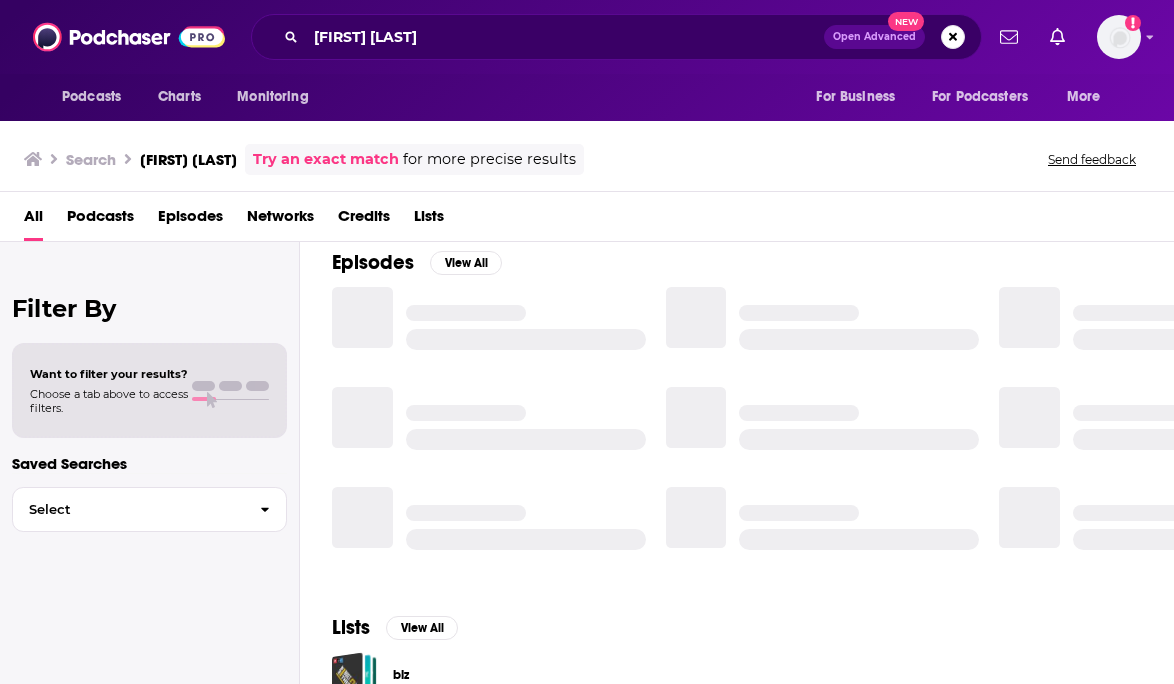 scroll, scrollTop: 0, scrollLeft: 0, axis: both 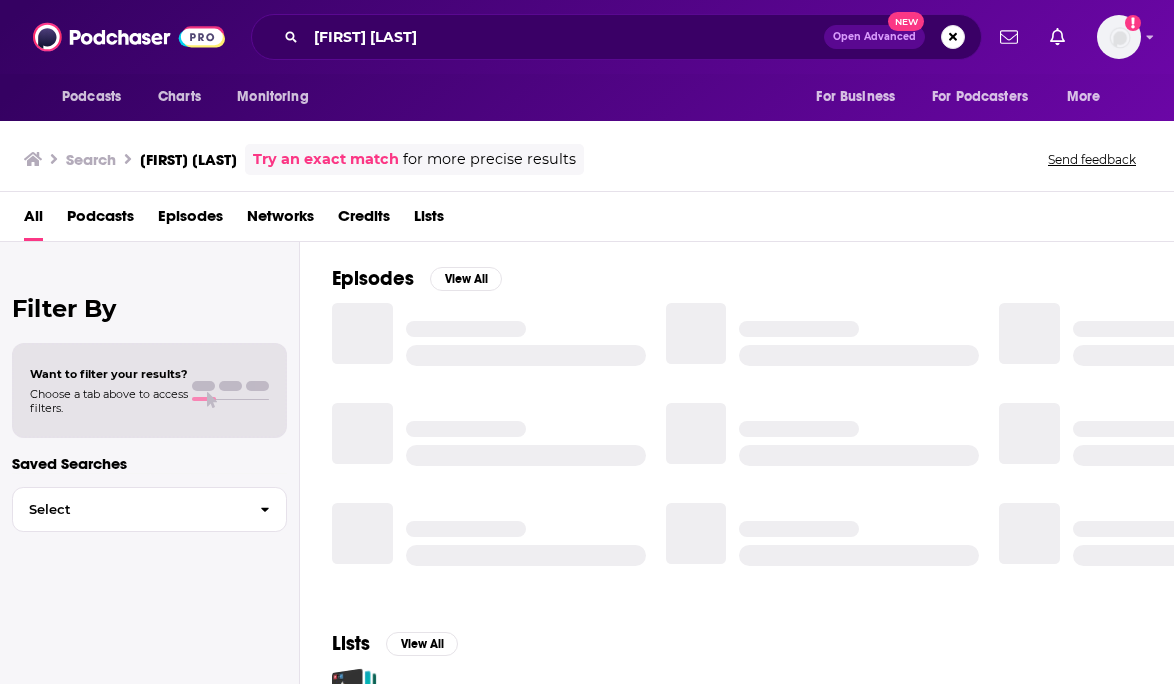 click on "Try an exact match" at bounding box center [326, 159] 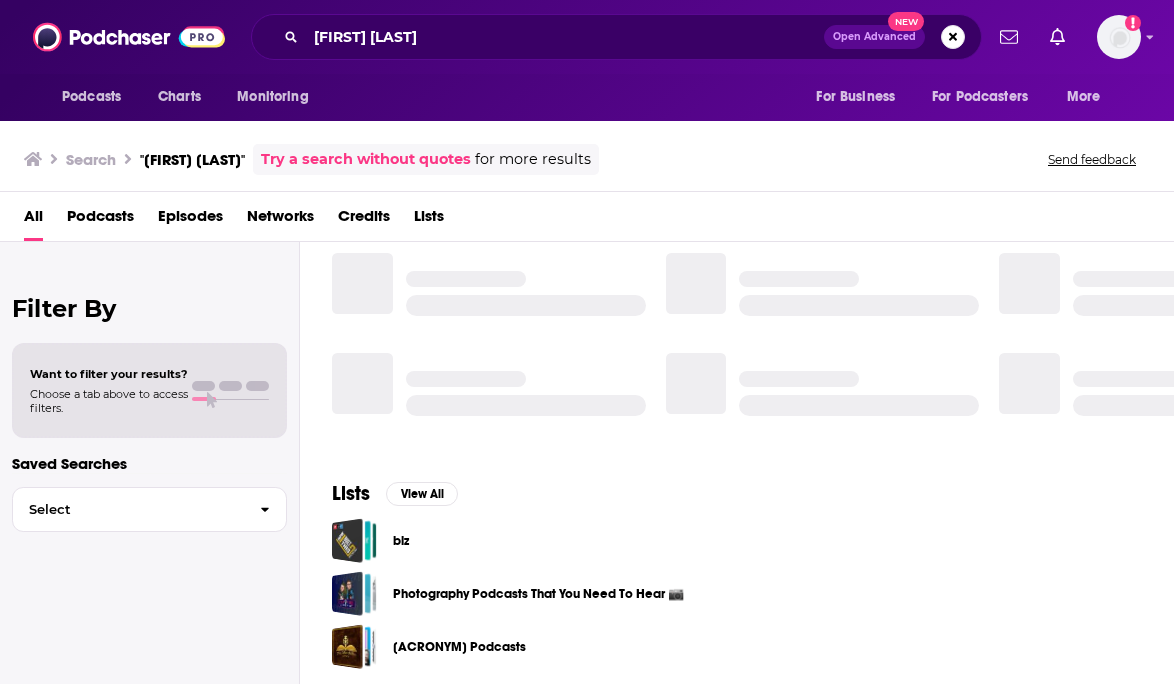 scroll, scrollTop: 0, scrollLeft: 0, axis: both 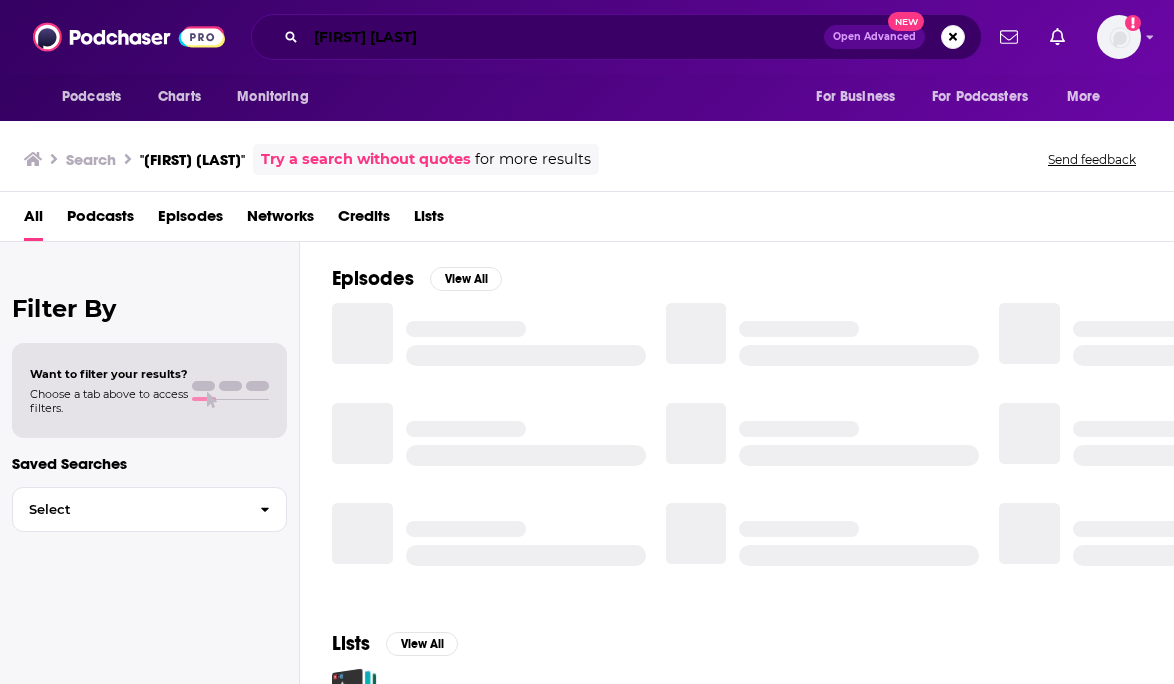 click on "[FIRST] [LAST]" at bounding box center [565, 37] 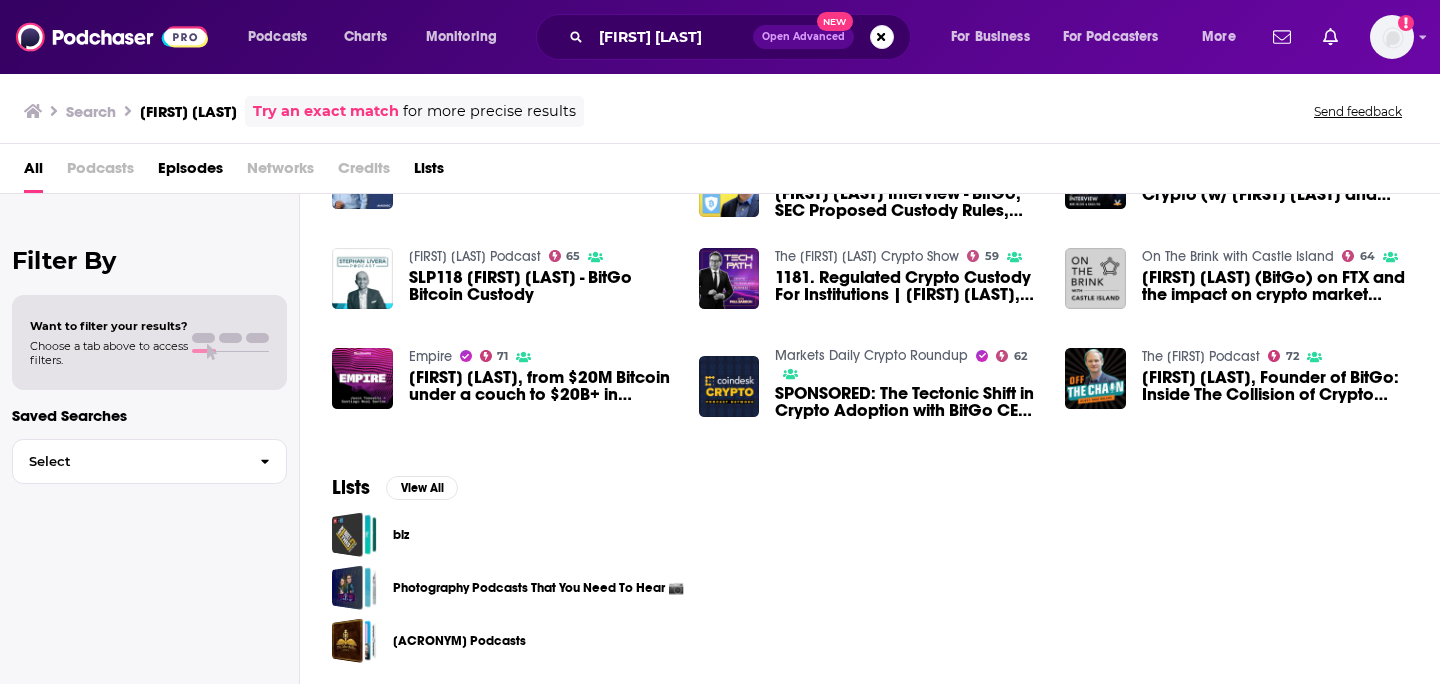 scroll, scrollTop: 0, scrollLeft: 0, axis: both 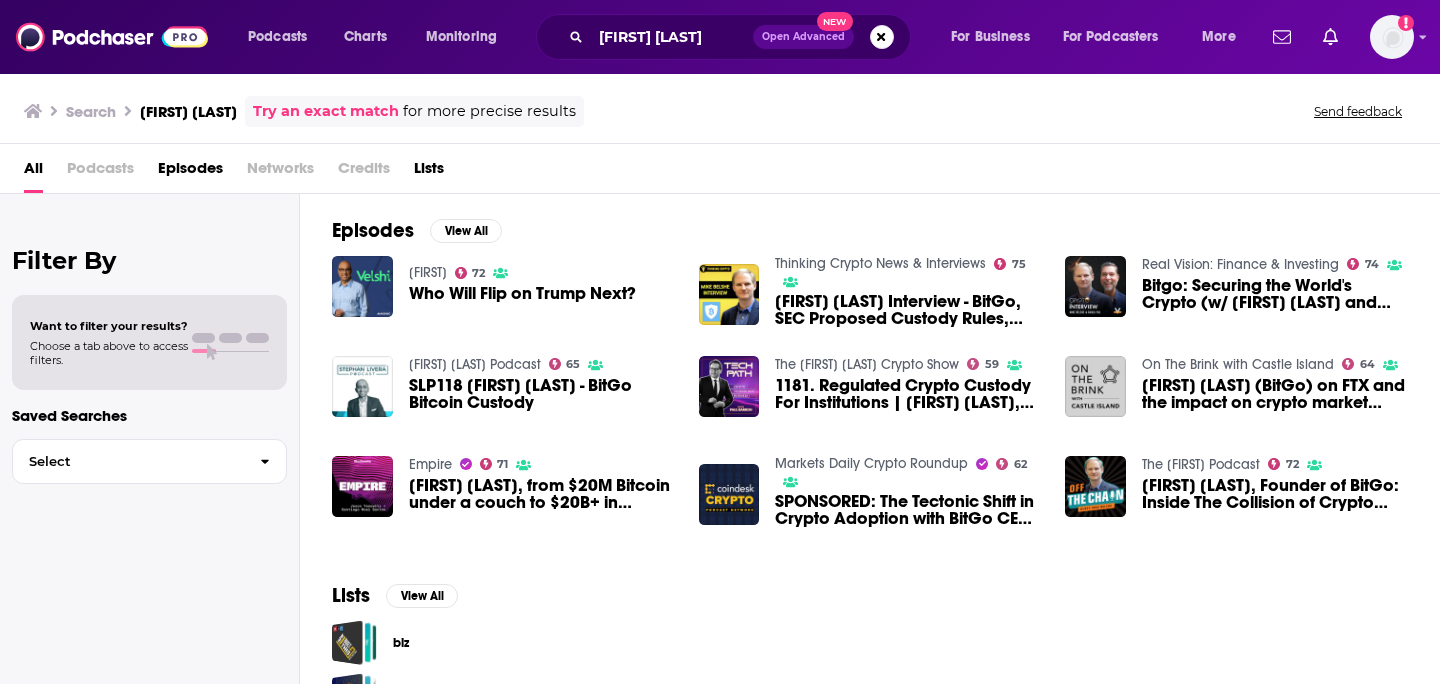 click on "Episodes" at bounding box center [190, 172] 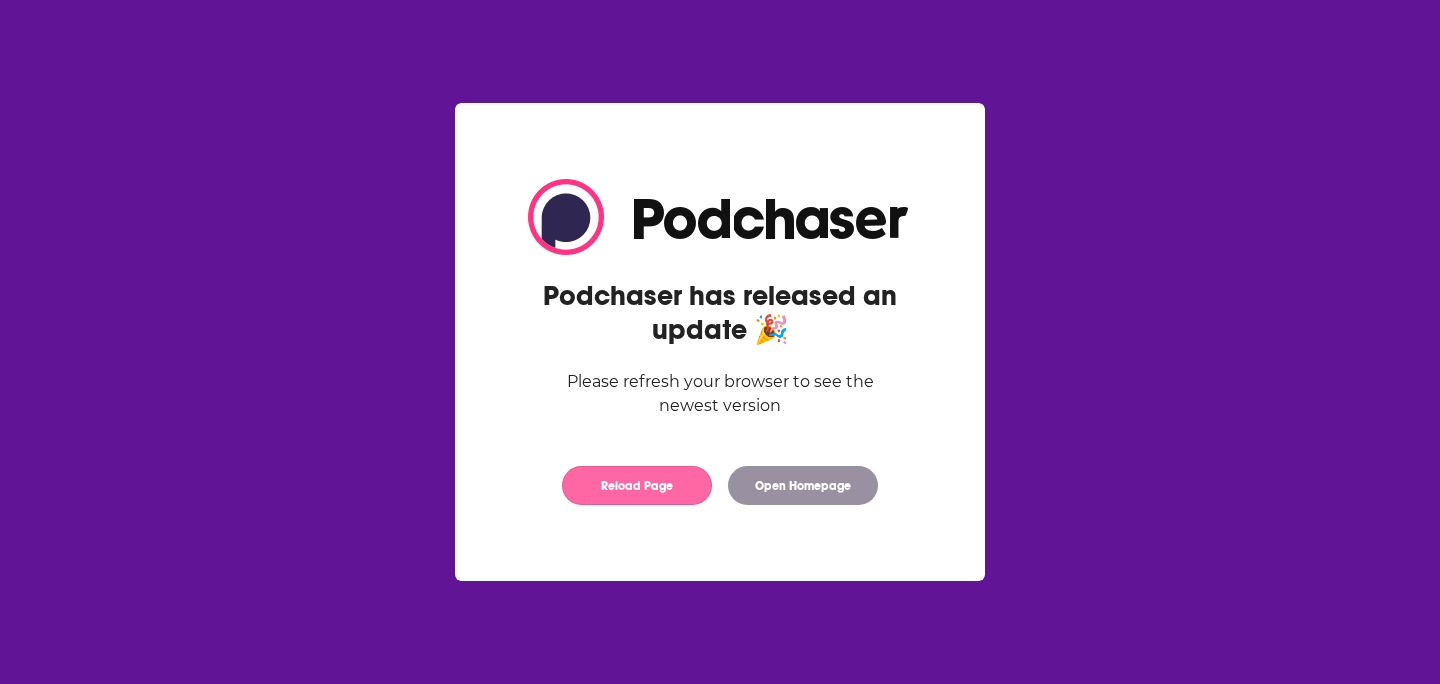 click on "Reload Page" at bounding box center (637, 485) 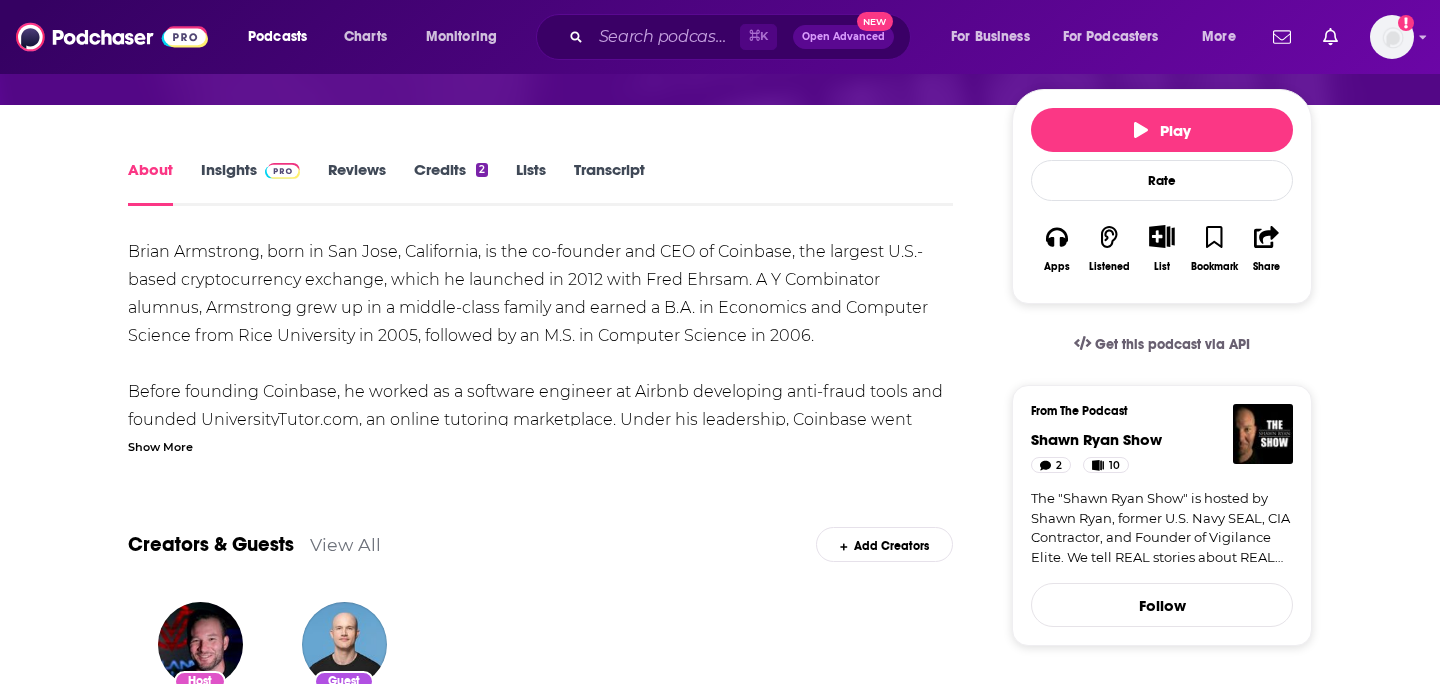 scroll, scrollTop: 0, scrollLeft: 0, axis: both 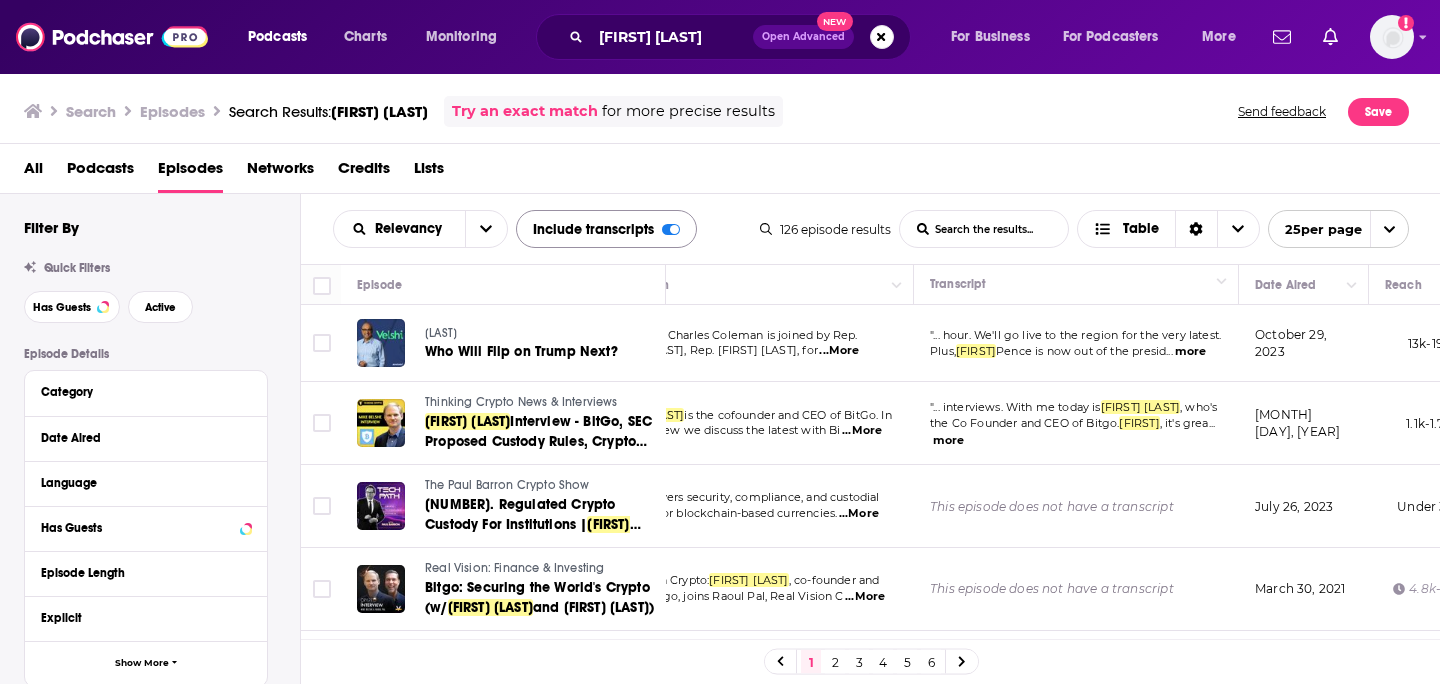 click at bounding box center [674, 229] 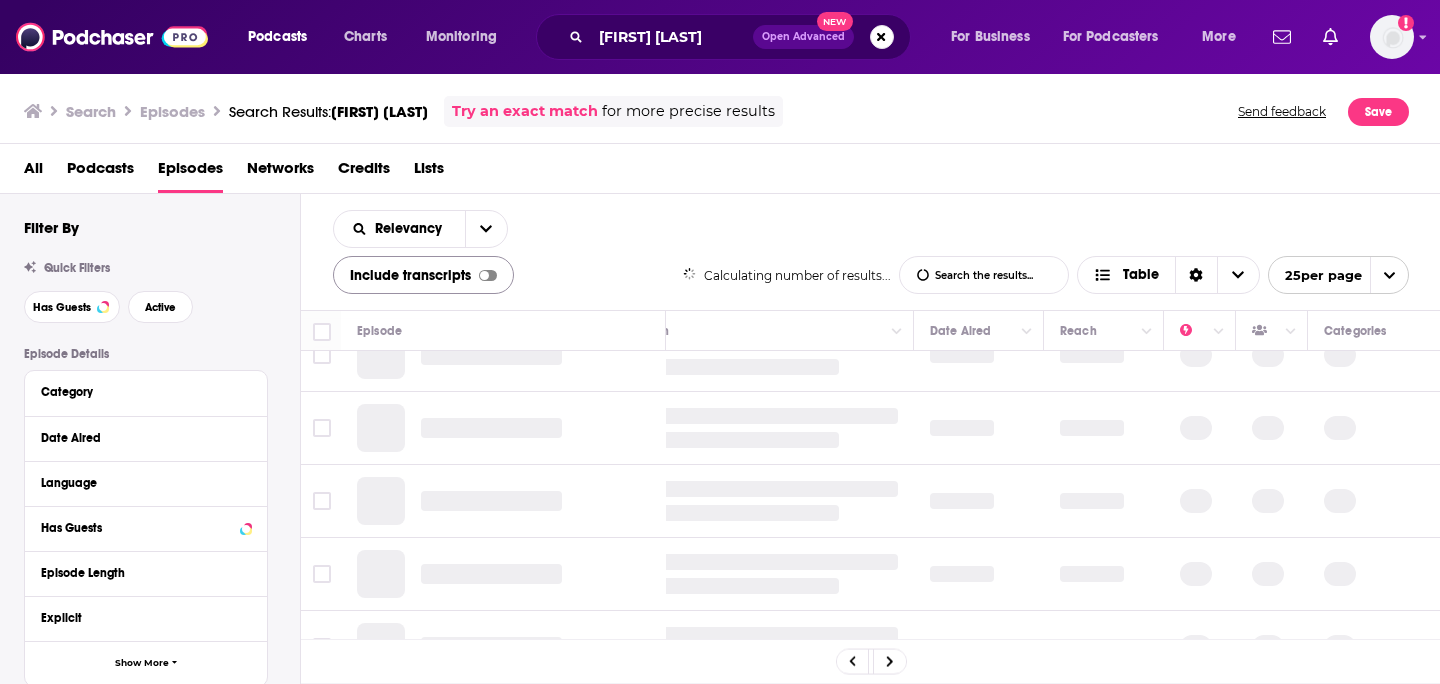 scroll, scrollTop: 0, scrollLeft: 77, axis: horizontal 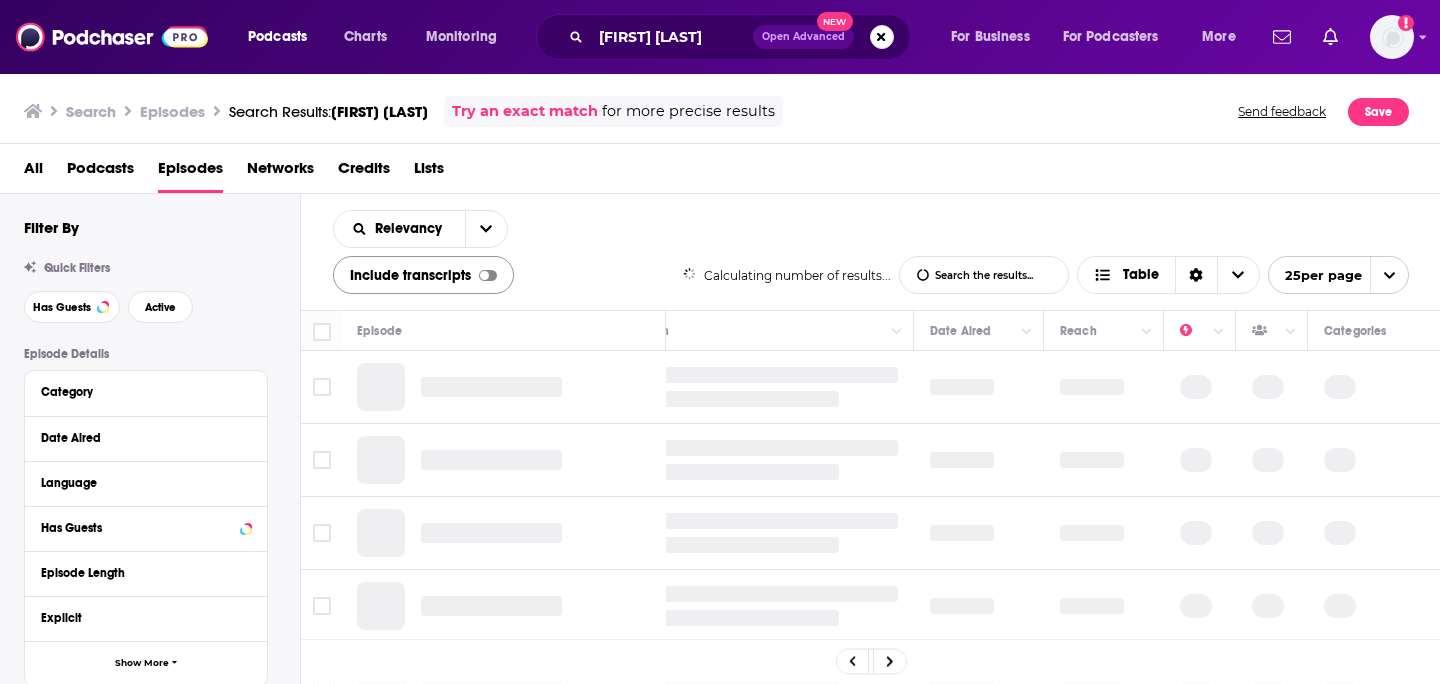 click at bounding box center (1389, 275) 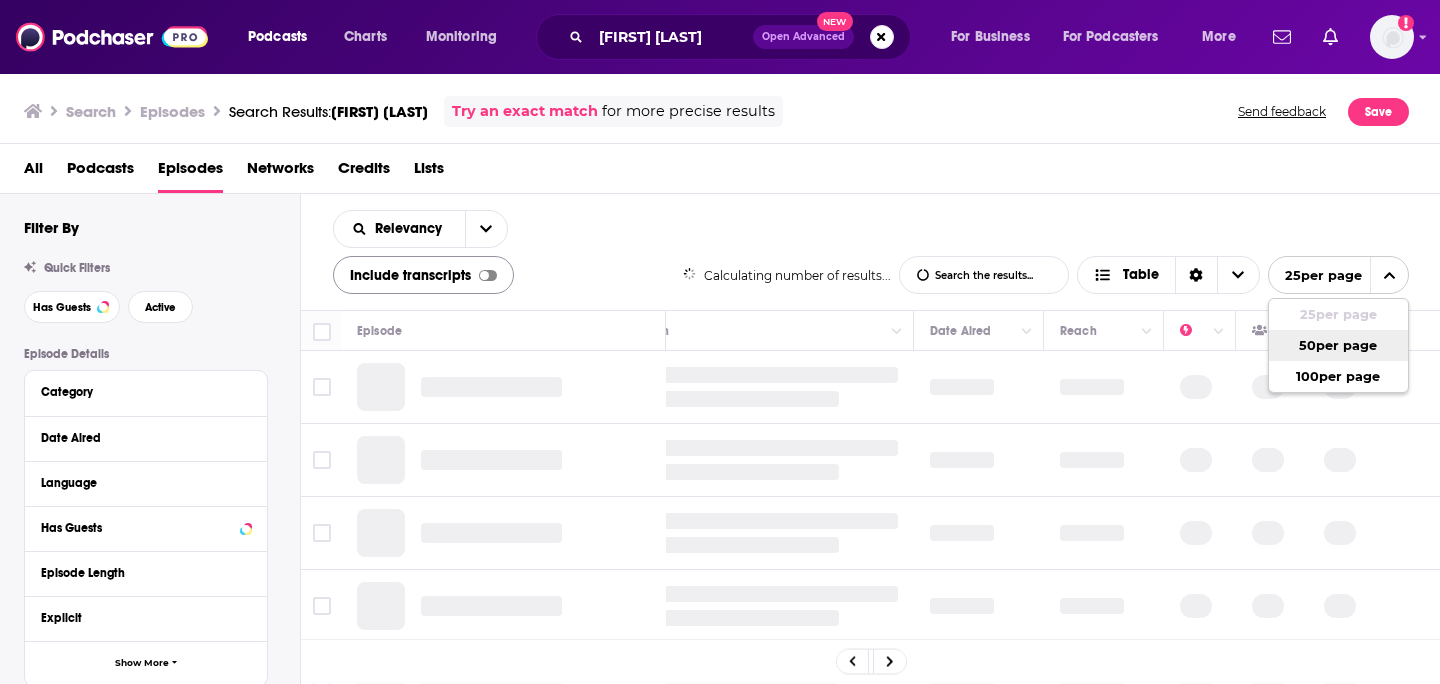 click on "All Podcasts Episodes Networks Credits Lists" at bounding box center (724, 172) 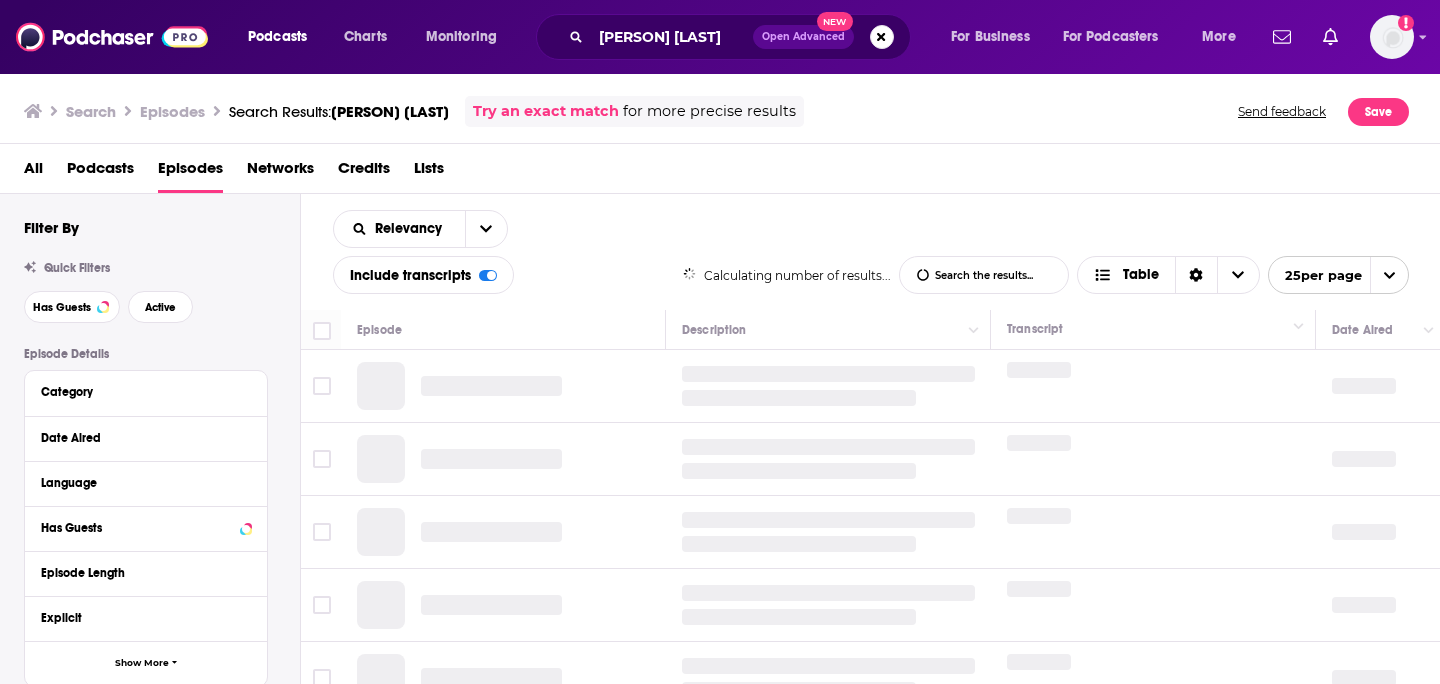 scroll, scrollTop: 0, scrollLeft: 0, axis: both 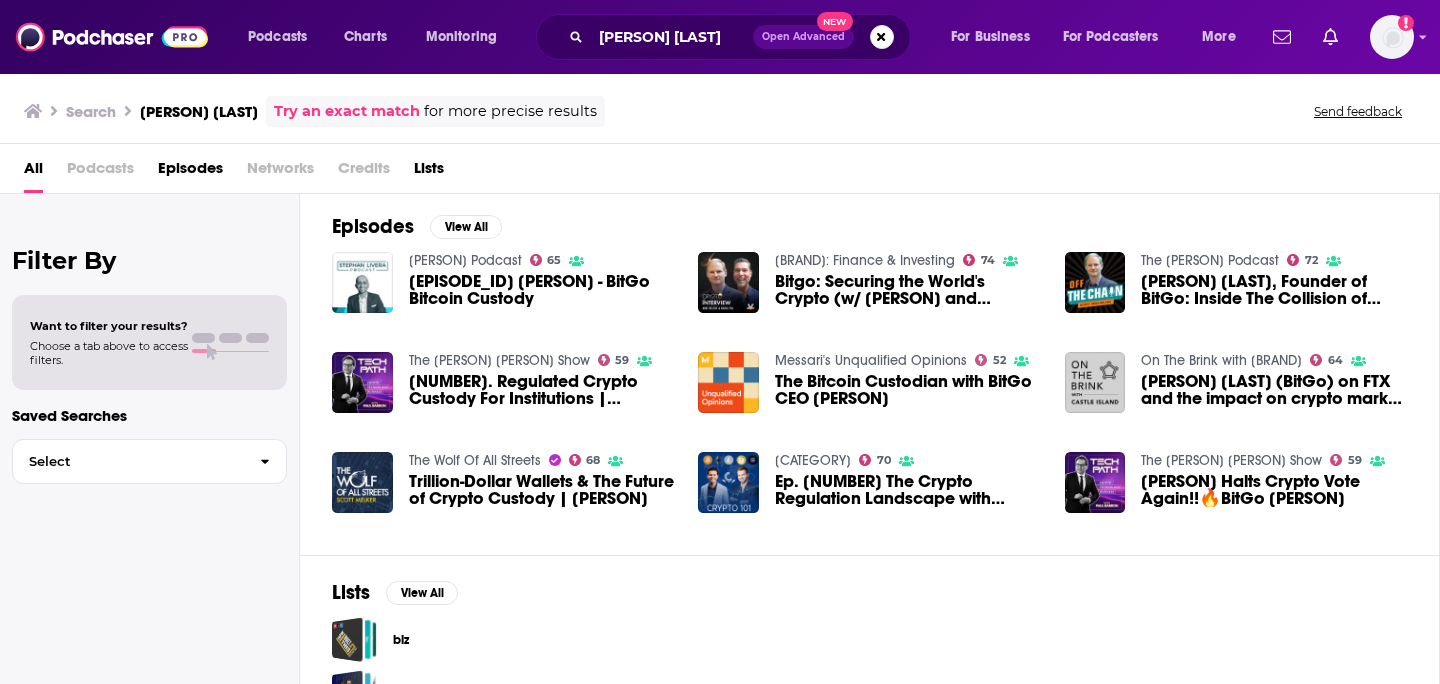 click on "[EPISODE_ID] [PERSON] - BitGo Bitcoin Custody" at bounding box center (542, 290) 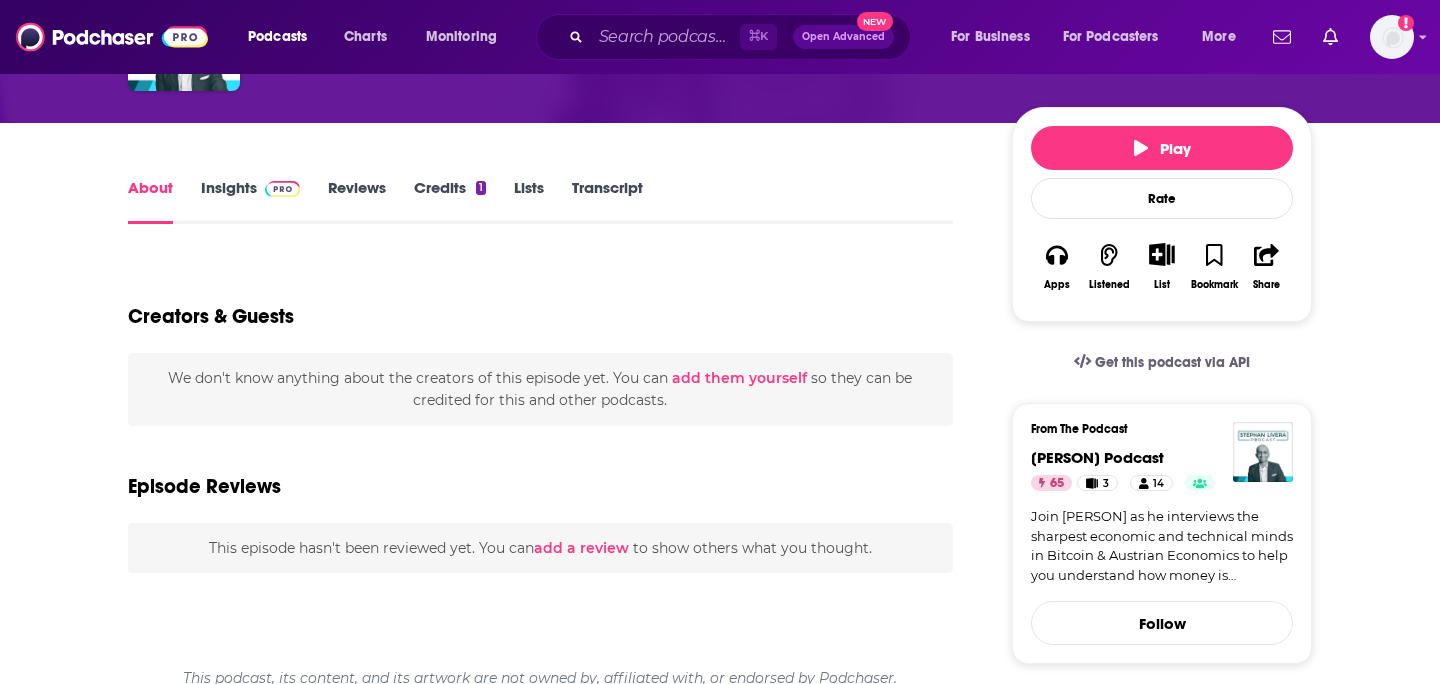 scroll, scrollTop: 251, scrollLeft: 0, axis: vertical 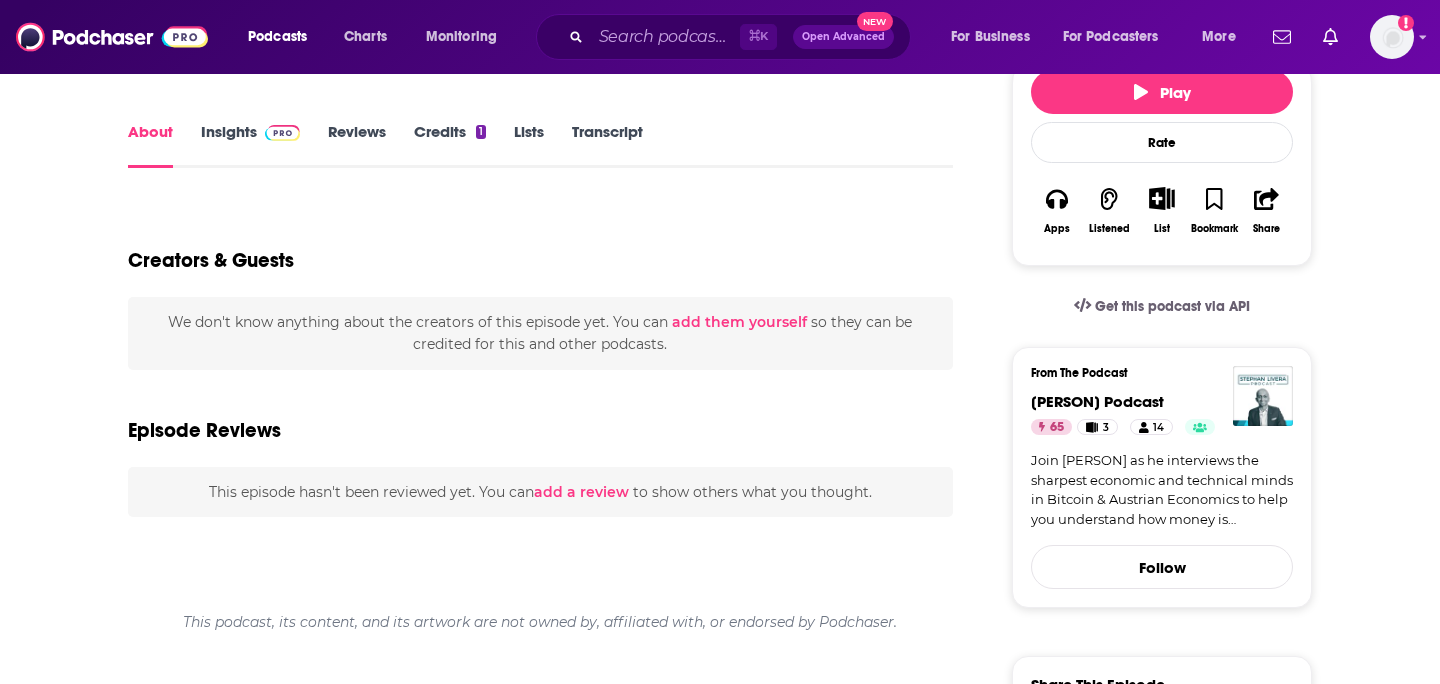 click on "Insights" at bounding box center (250, 145) 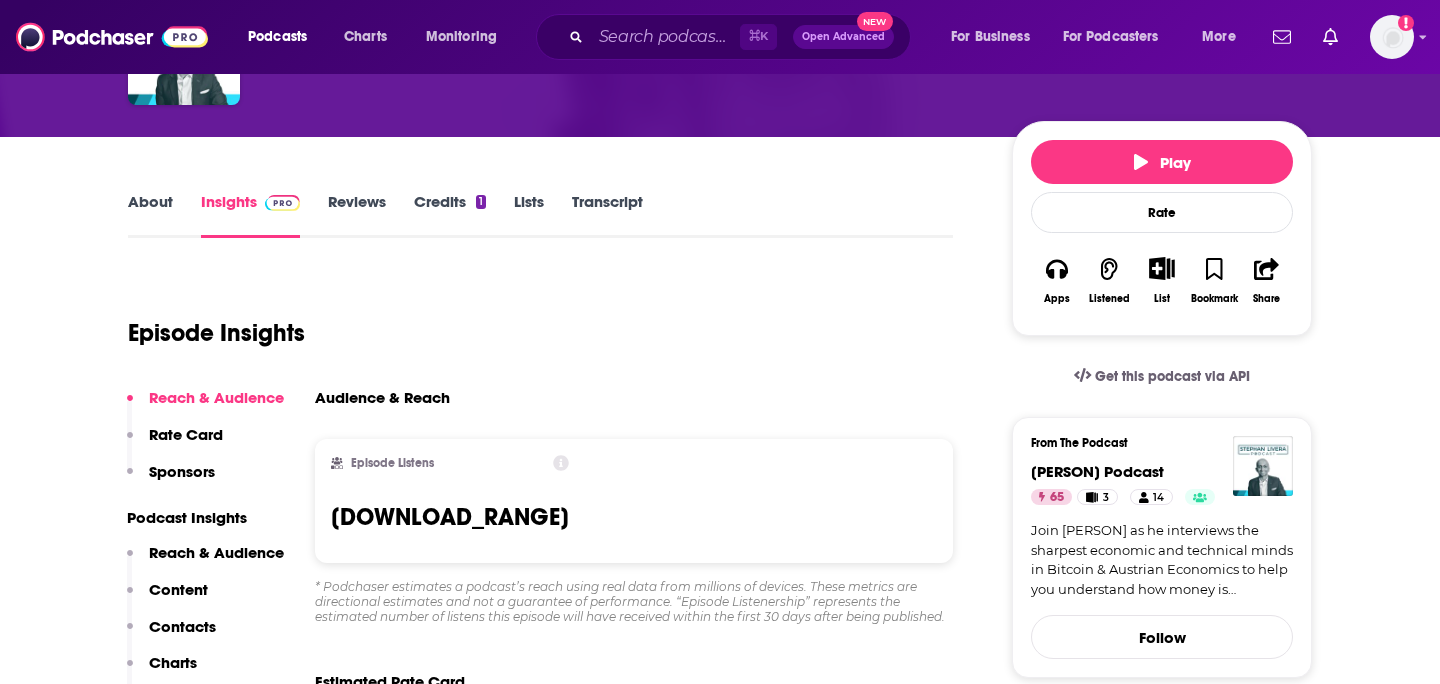 scroll, scrollTop: 520, scrollLeft: 0, axis: vertical 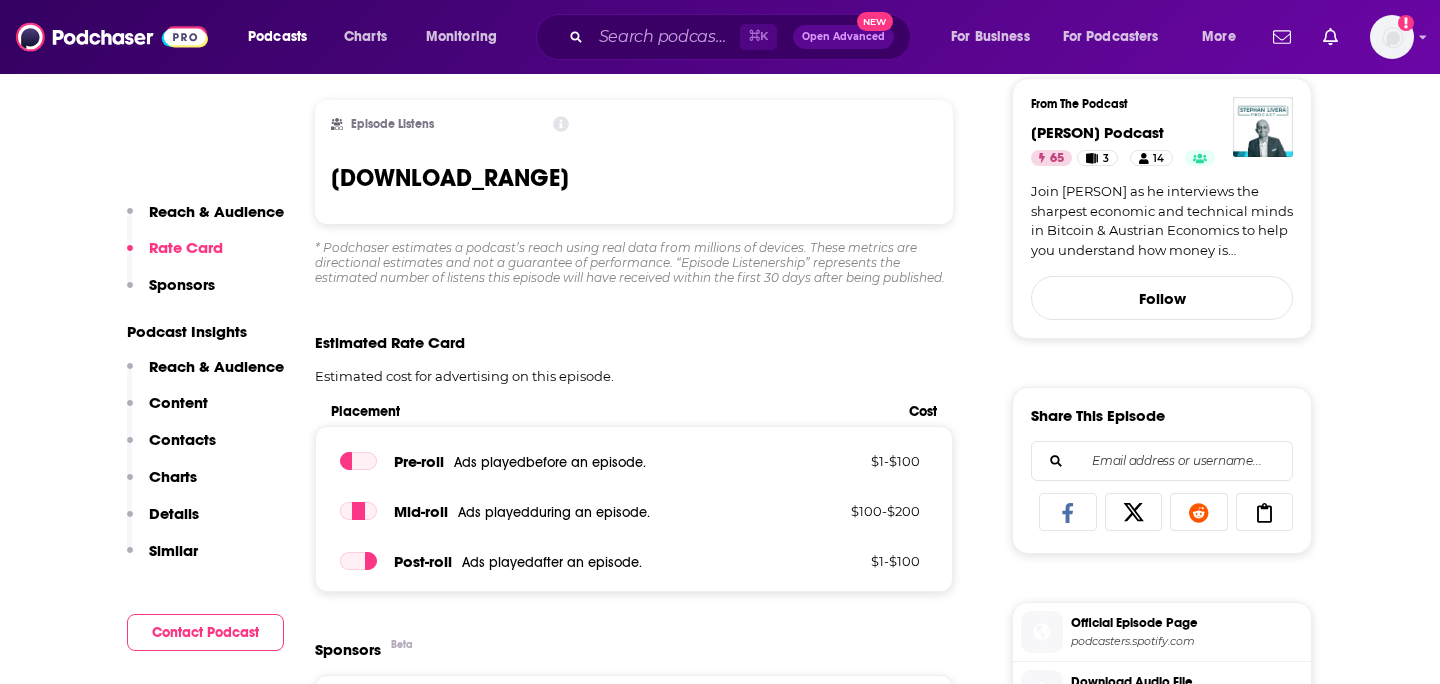 click on "Content" at bounding box center (167, 411) 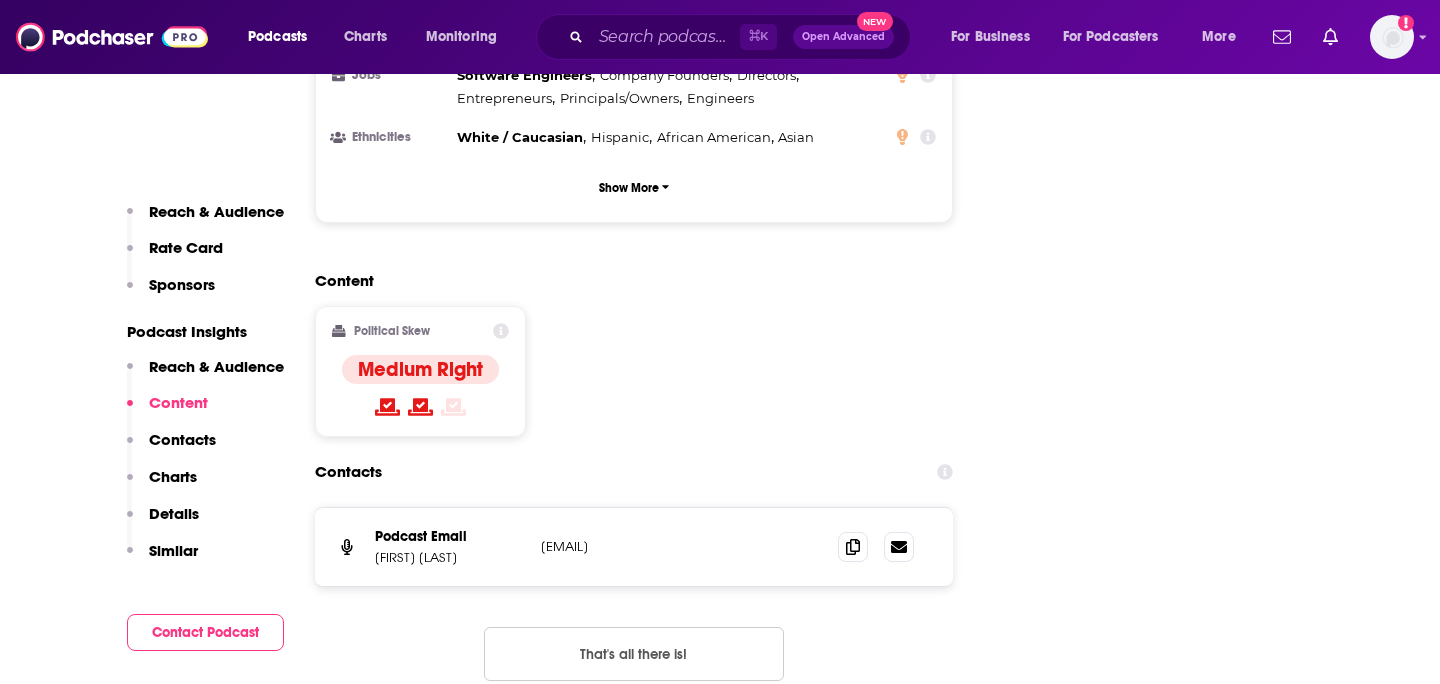 click on "Contacts" at bounding box center (182, 439) 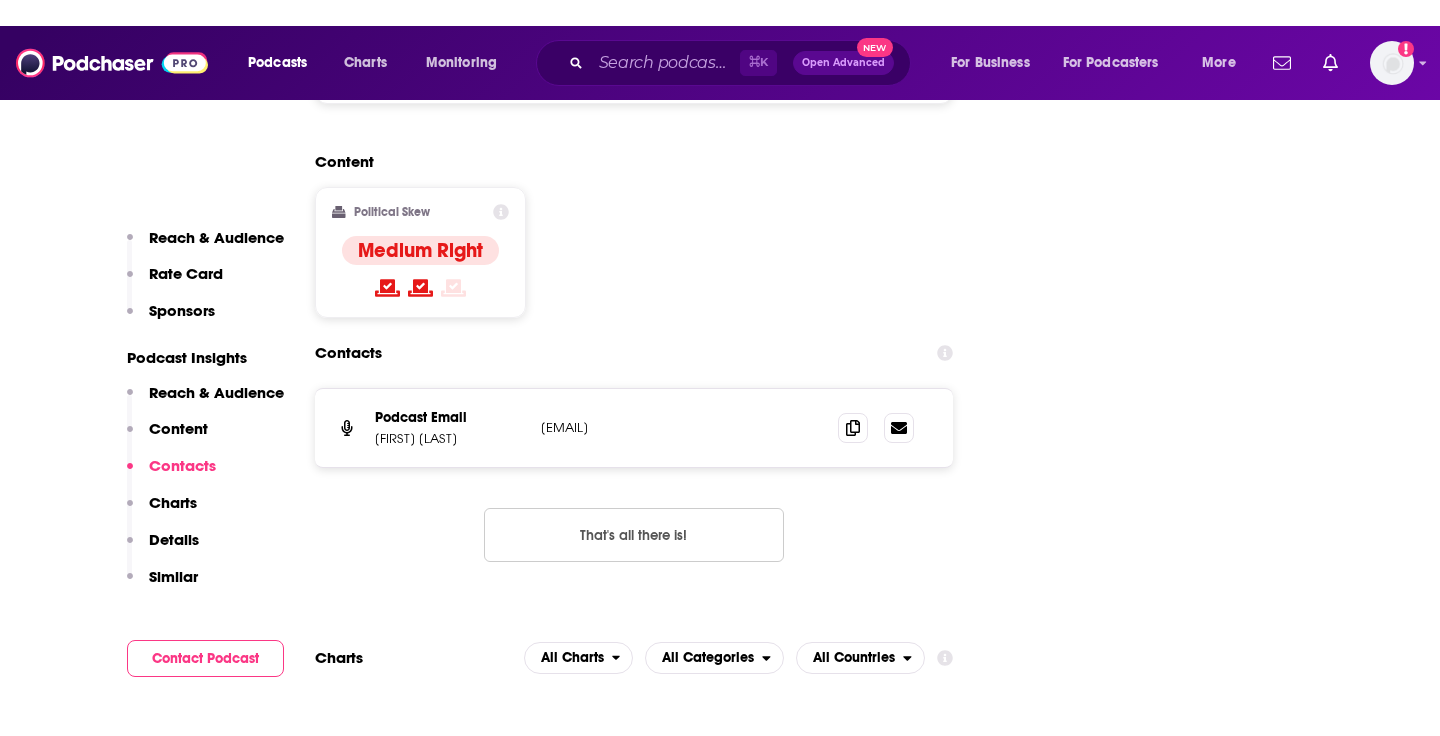 scroll, scrollTop: 2342, scrollLeft: 0, axis: vertical 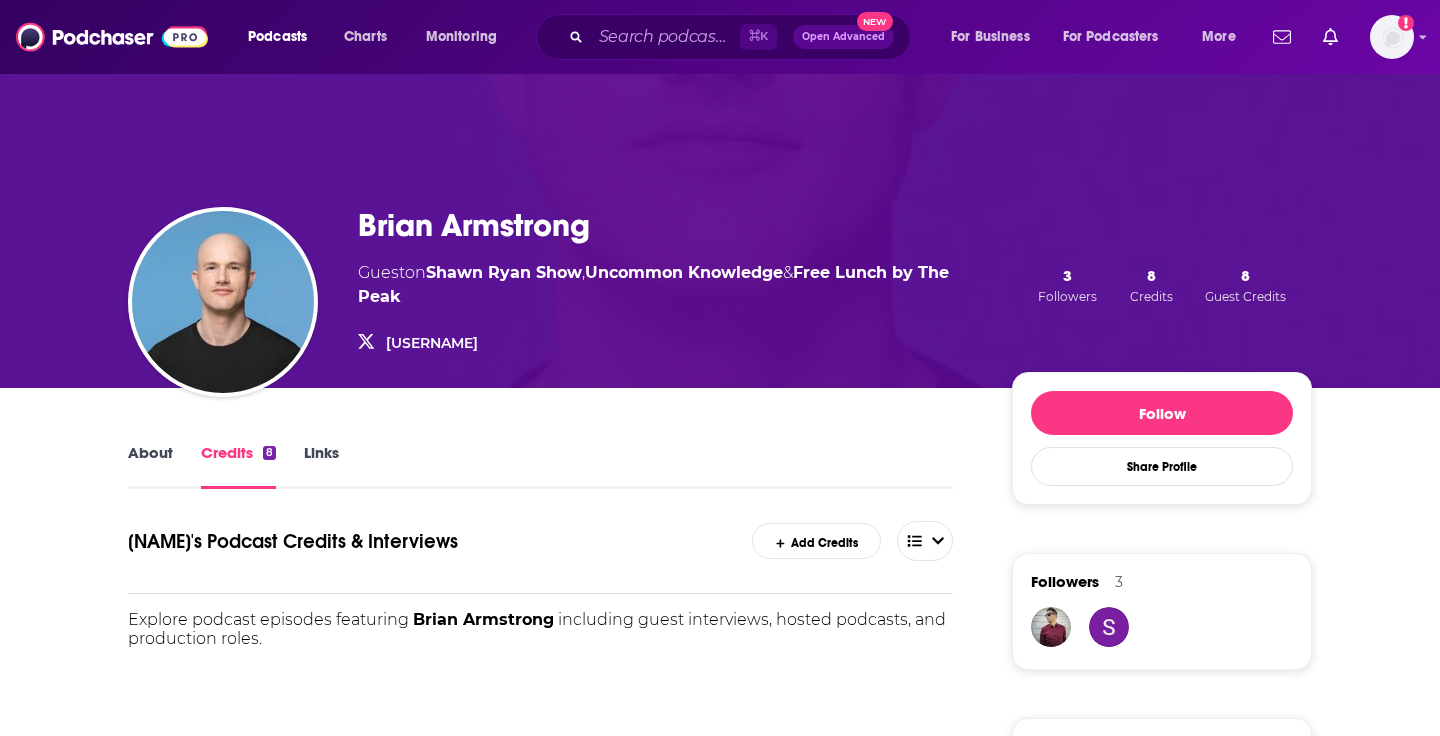 click on "Podcasts Charts Monitoring ⌘  K Open Advanced New For Business For Podcasters More Add a profile image" at bounding box center [720, 37] 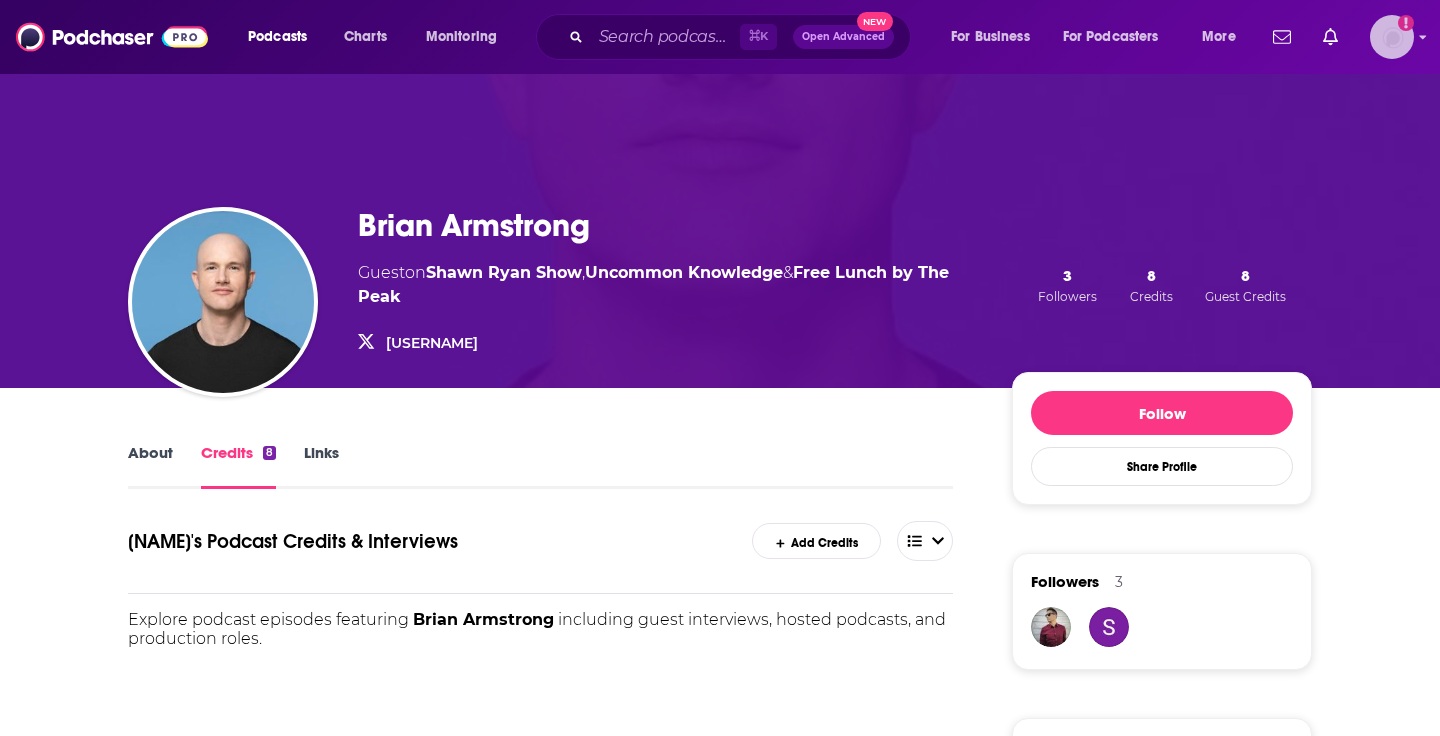 click at bounding box center (1392, 37) 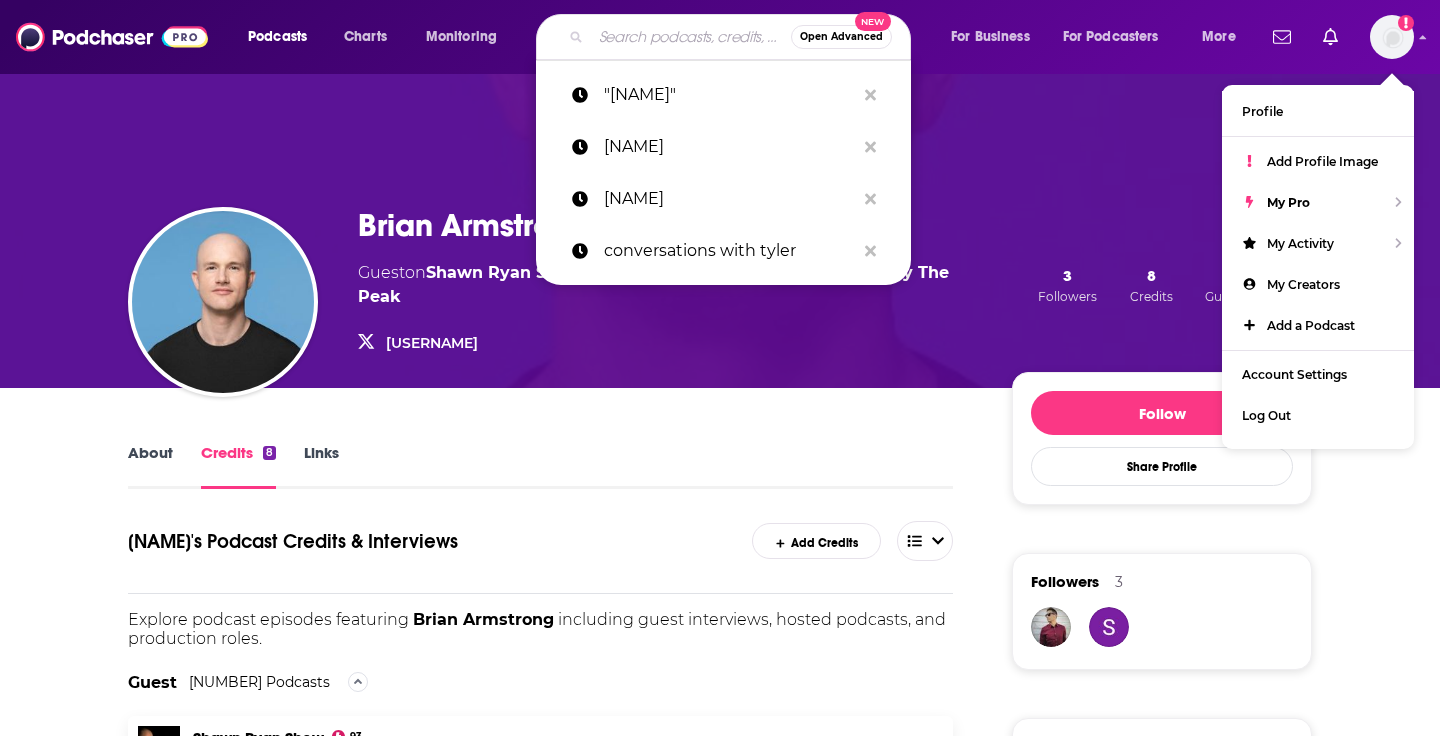 click at bounding box center (691, 37) 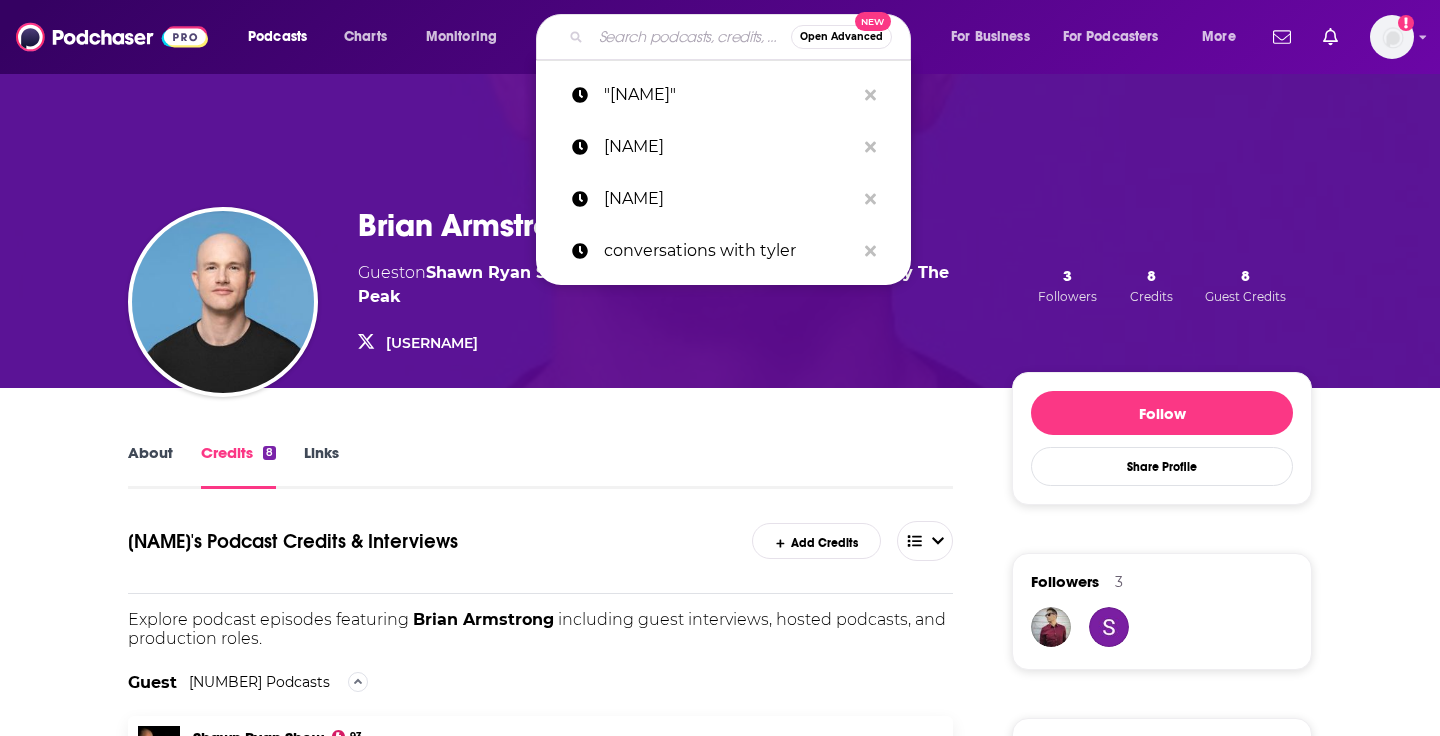 paste on "Raoul Pal" 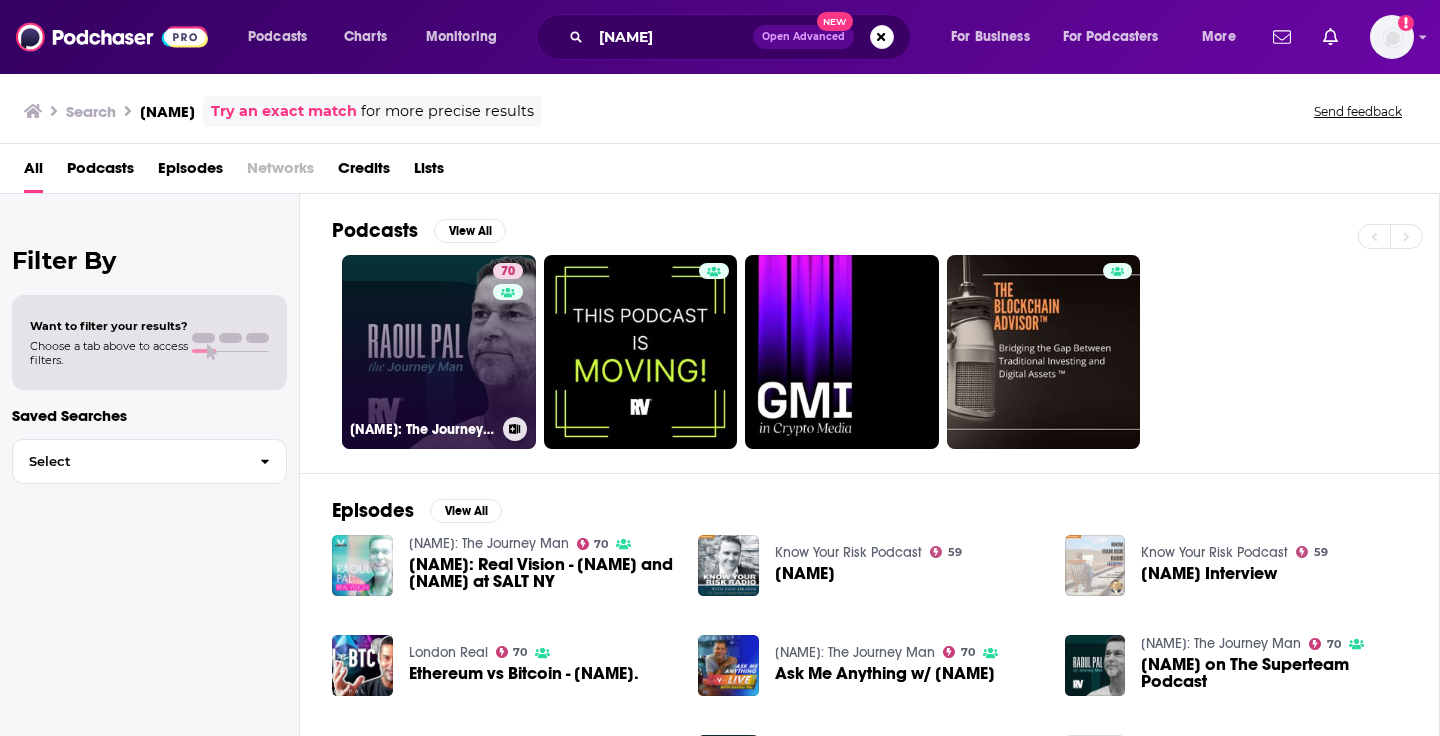 click on "70 Raoul Pal: The Journey Man" at bounding box center (439, 352) 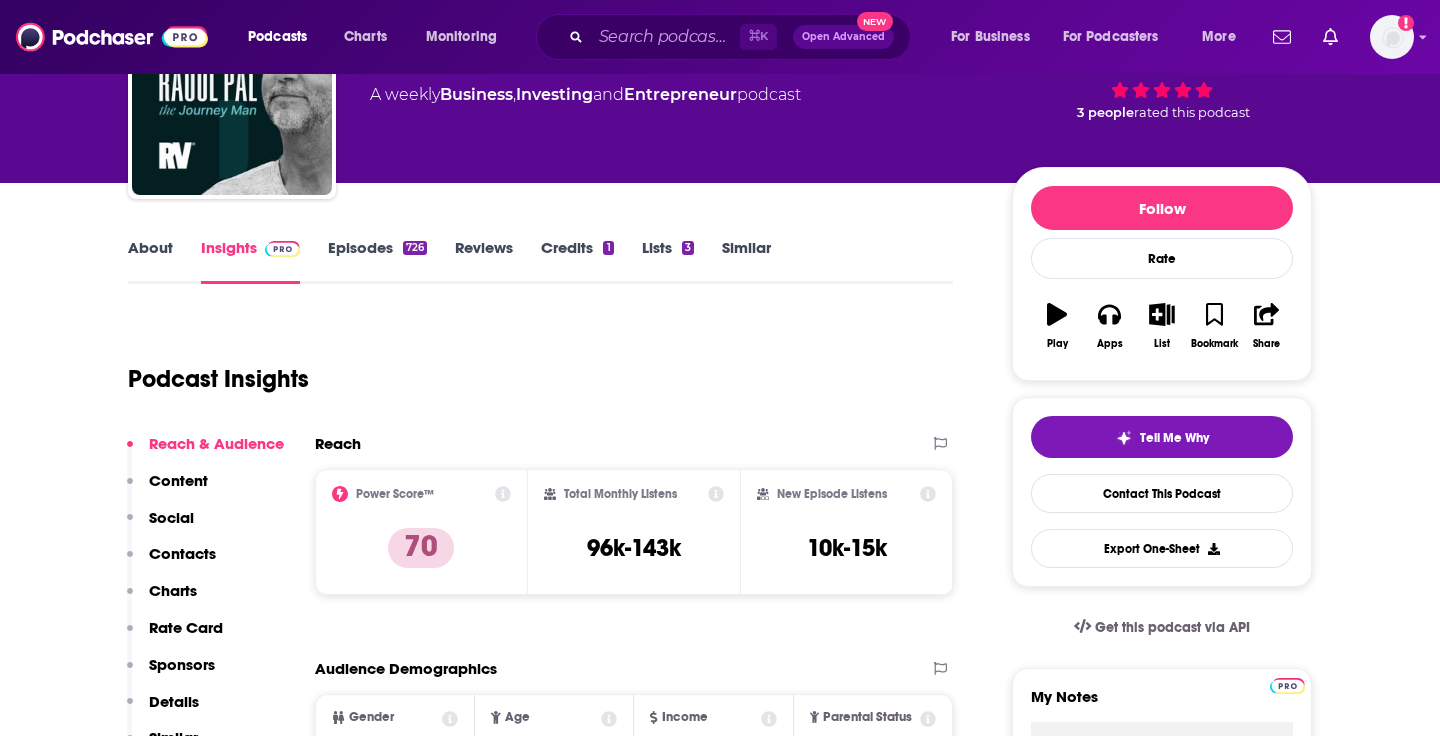 scroll, scrollTop: 92, scrollLeft: 0, axis: vertical 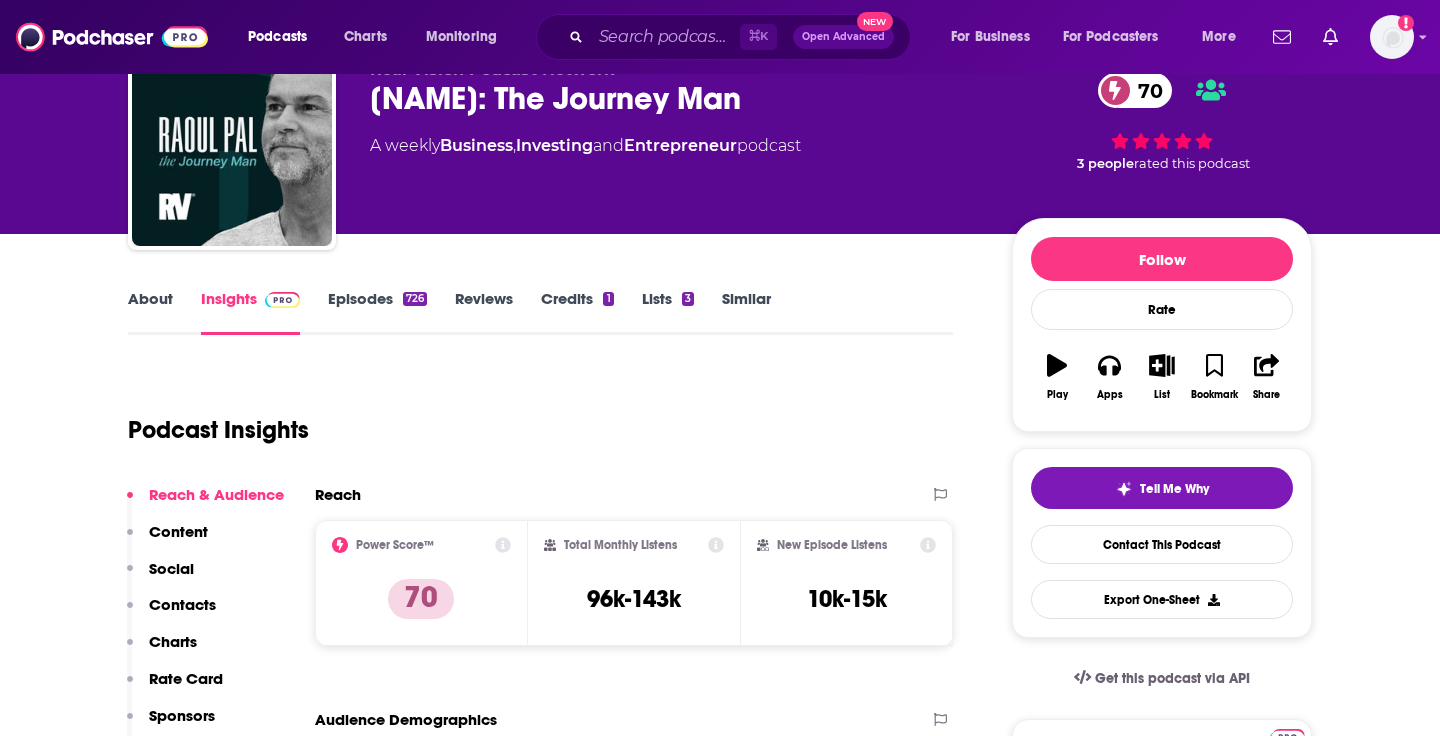 click on "About" at bounding box center (150, 312) 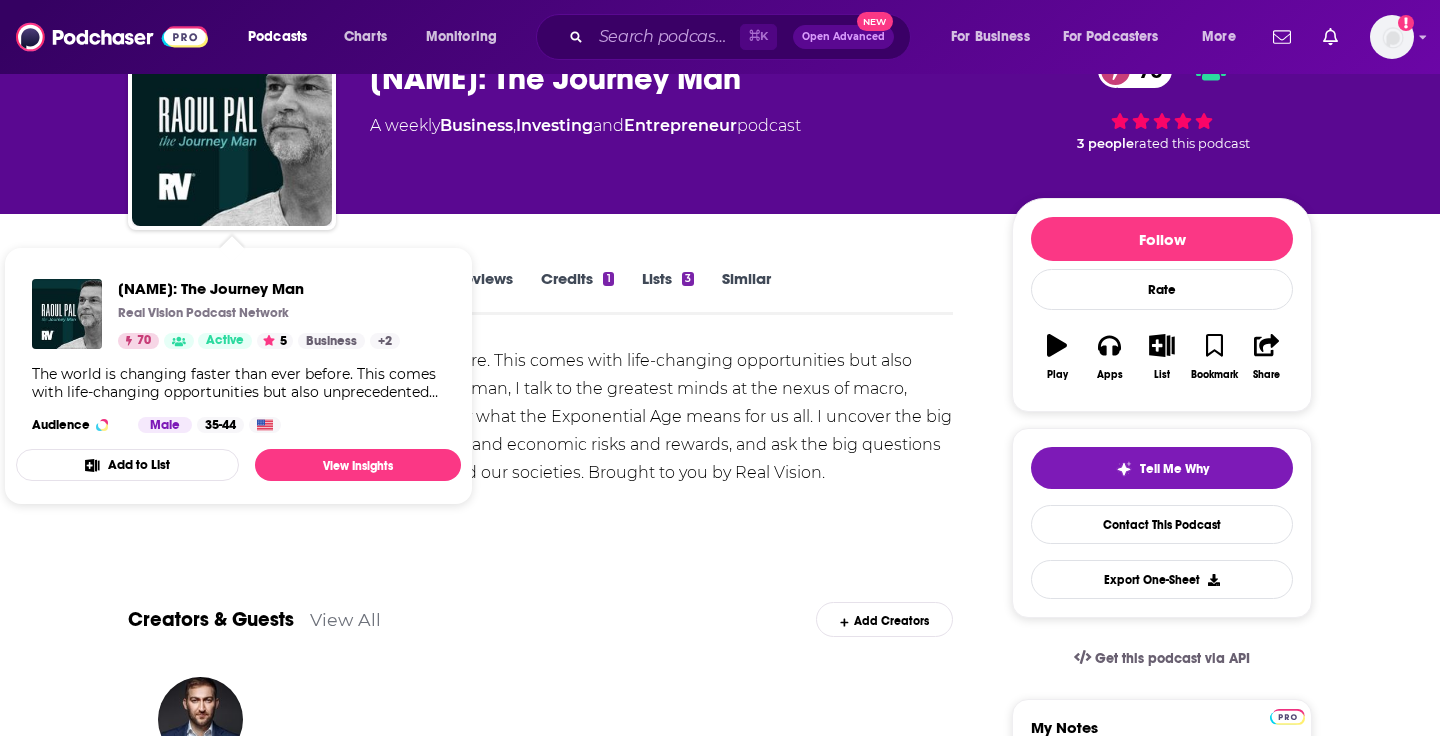 scroll, scrollTop: 140, scrollLeft: 0, axis: vertical 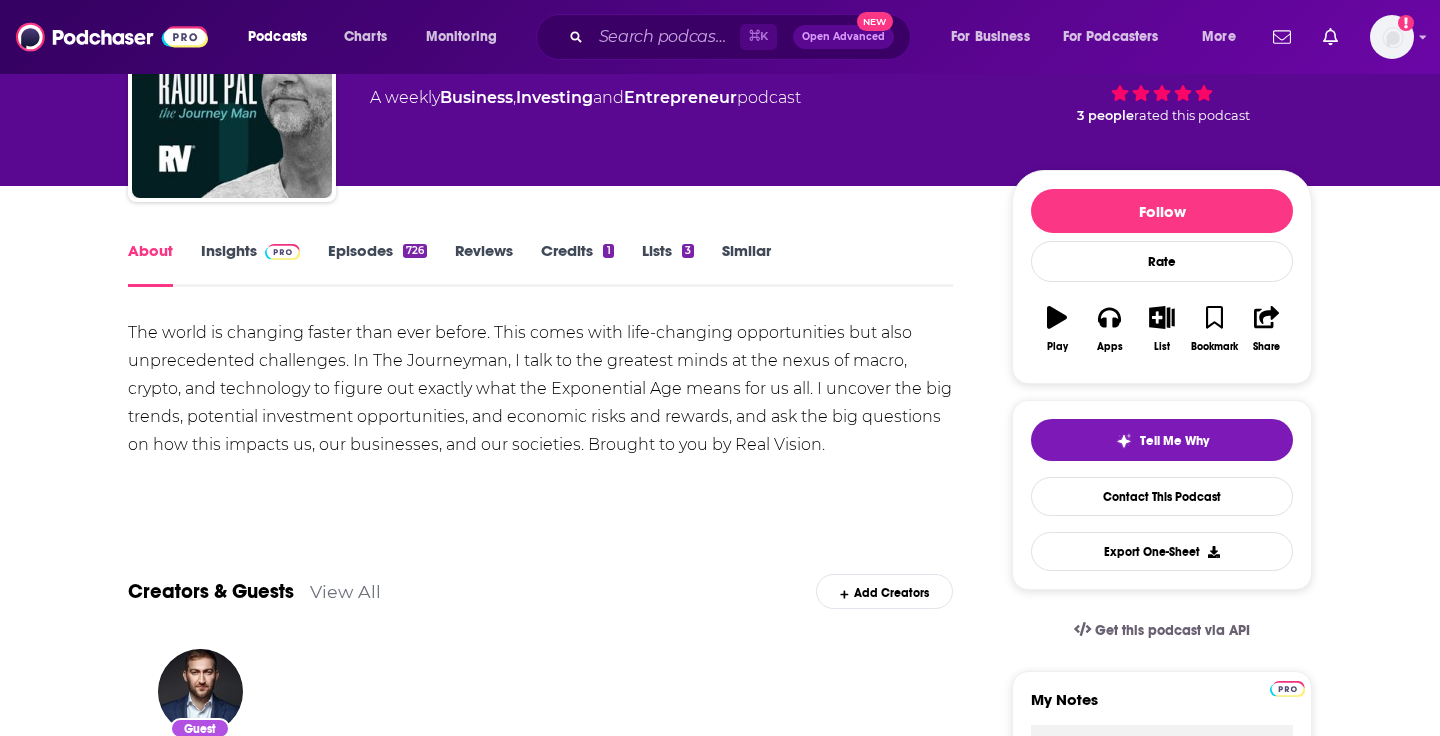 click on "Insights" at bounding box center [250, 264] 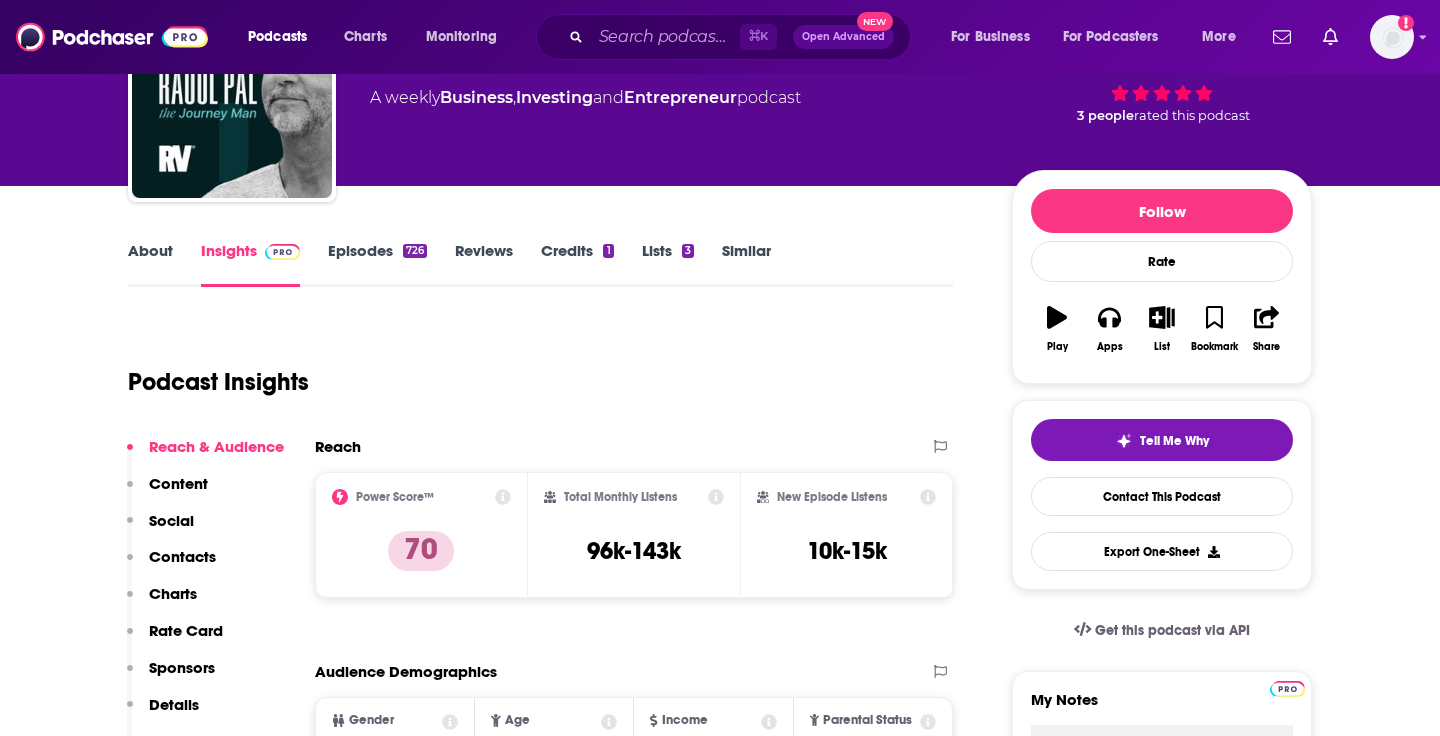 scroll, scrollTop: 0, scrollLeft: 0, axis: both 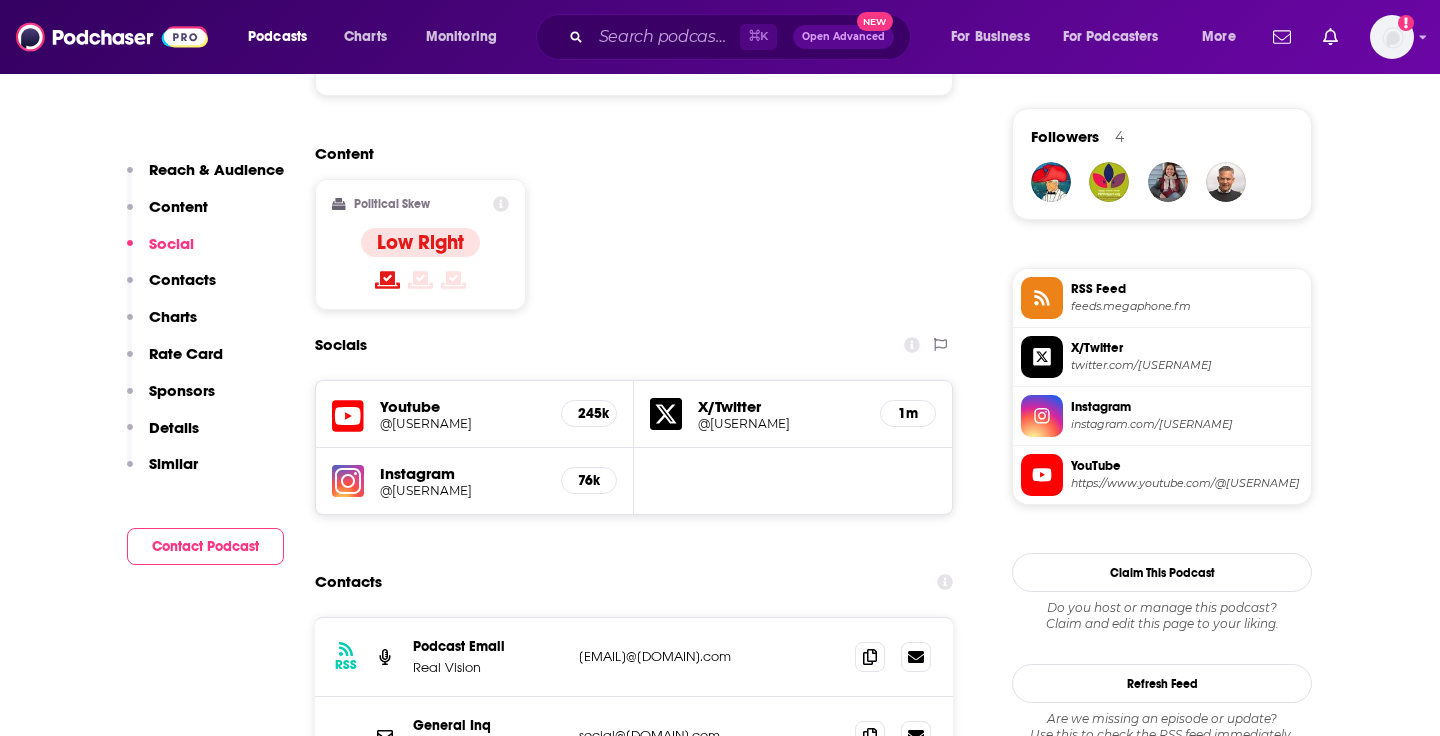 click on "Contacts" at bounding box center (182, 279) 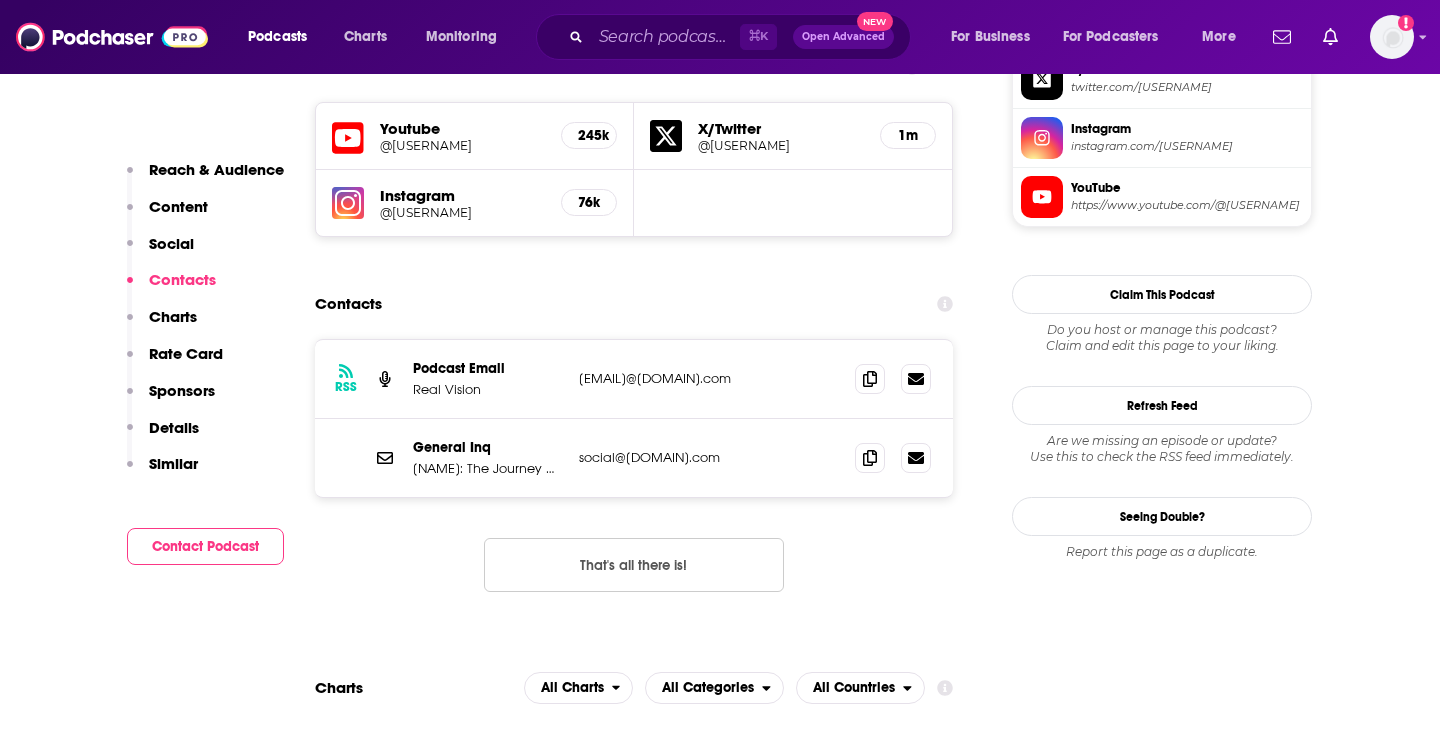 scroll, scrollTop: 1716, scrollLeft: 0, axis: vertical 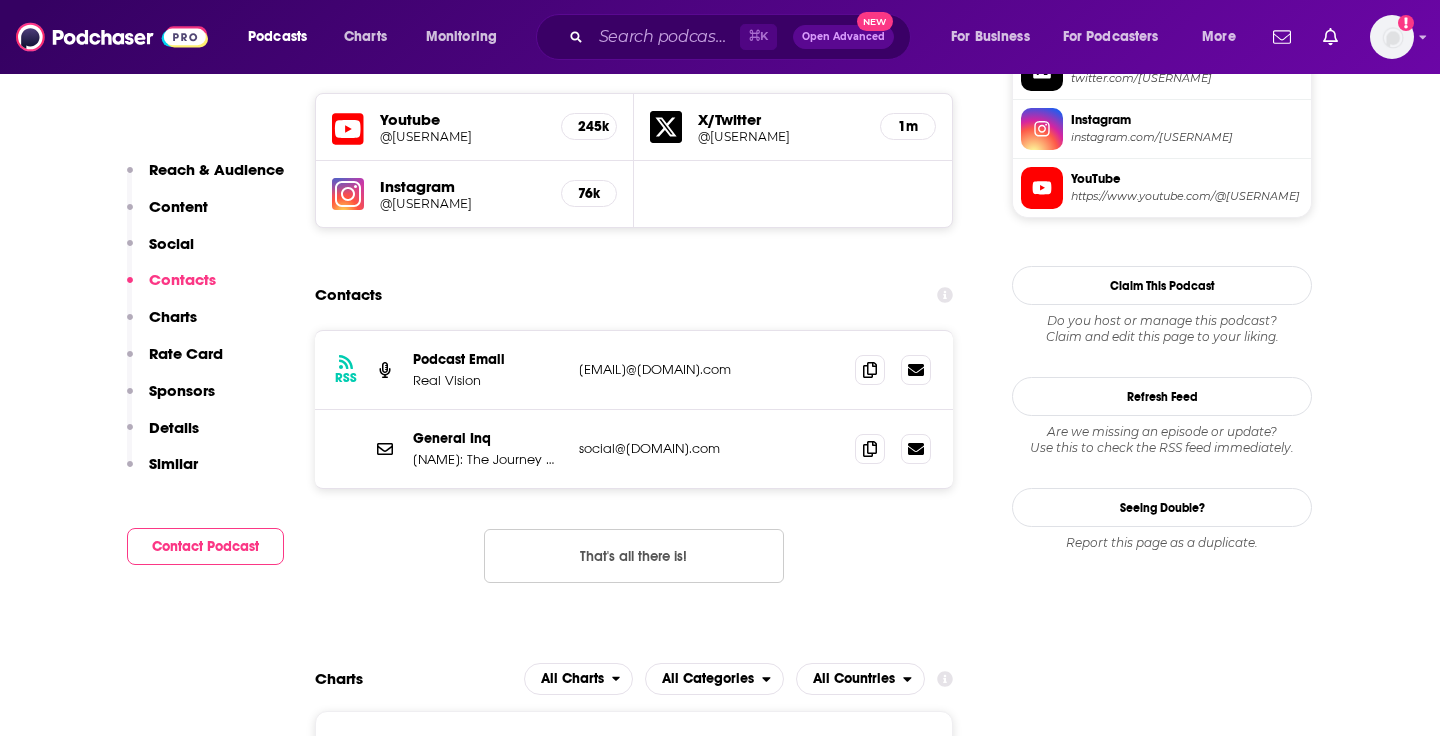 click on "paul.guerra@realvision.com" at bounding box center [709, 369] 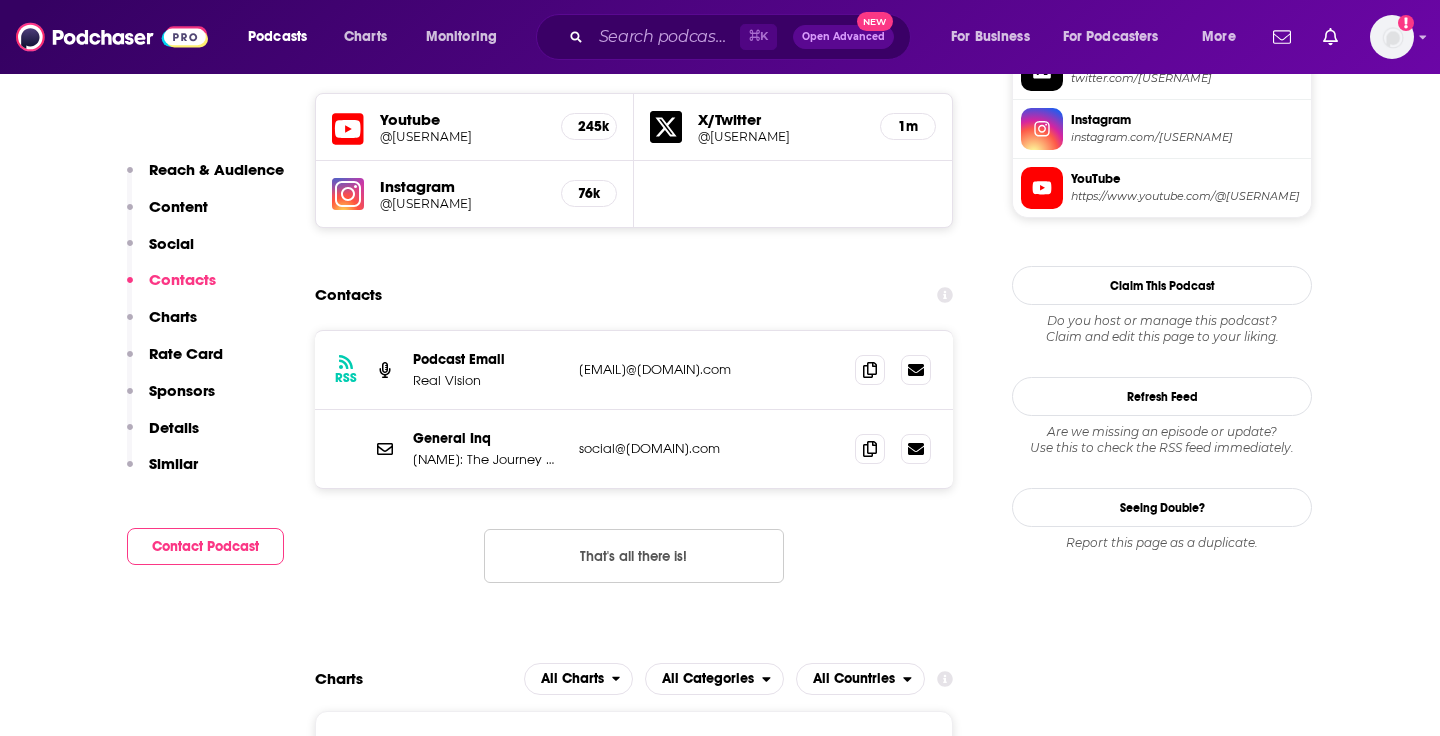 drag, startPoint x: 734, startPoint y: 368, endPoint x: 584, endPoint y: 373, distance: 150.08331 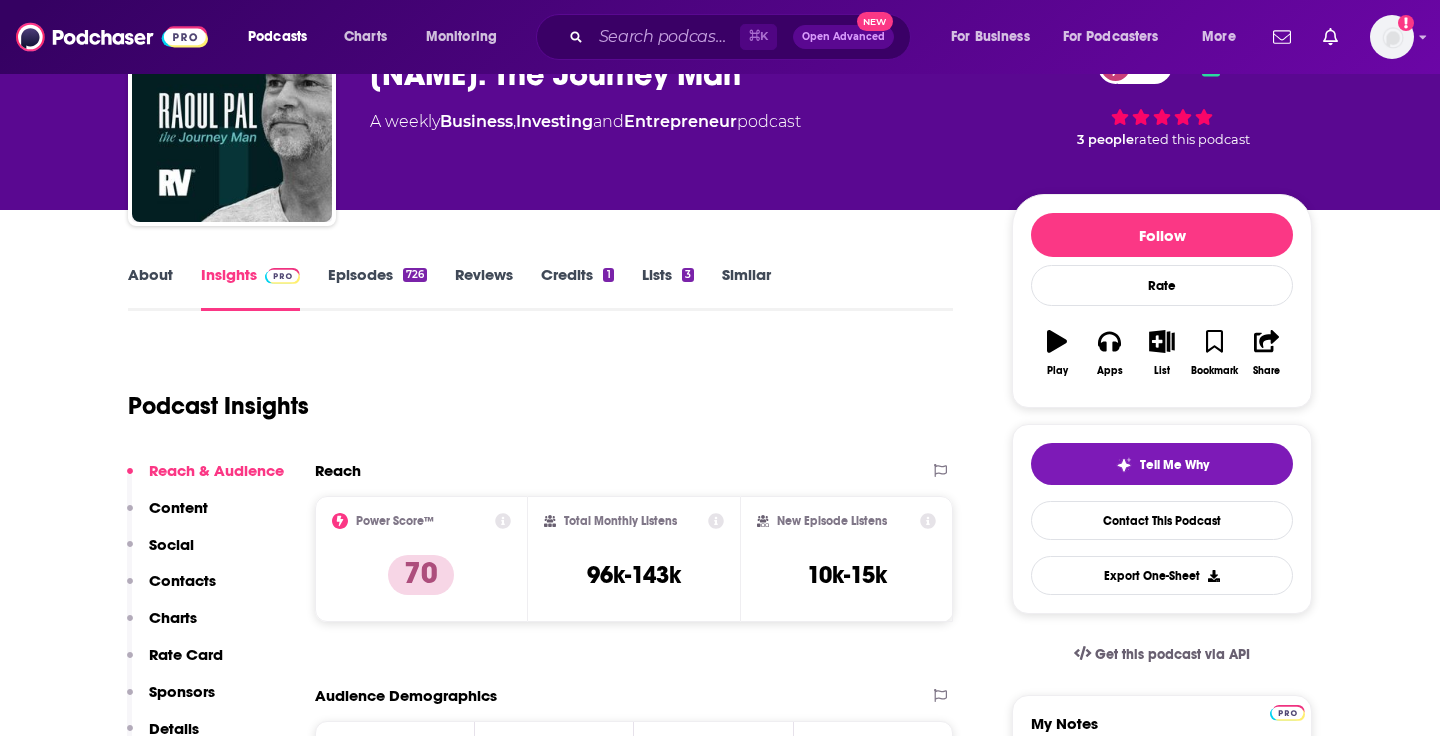 scroll, scrollTop: 0, scrollLeft: 0, axis: both 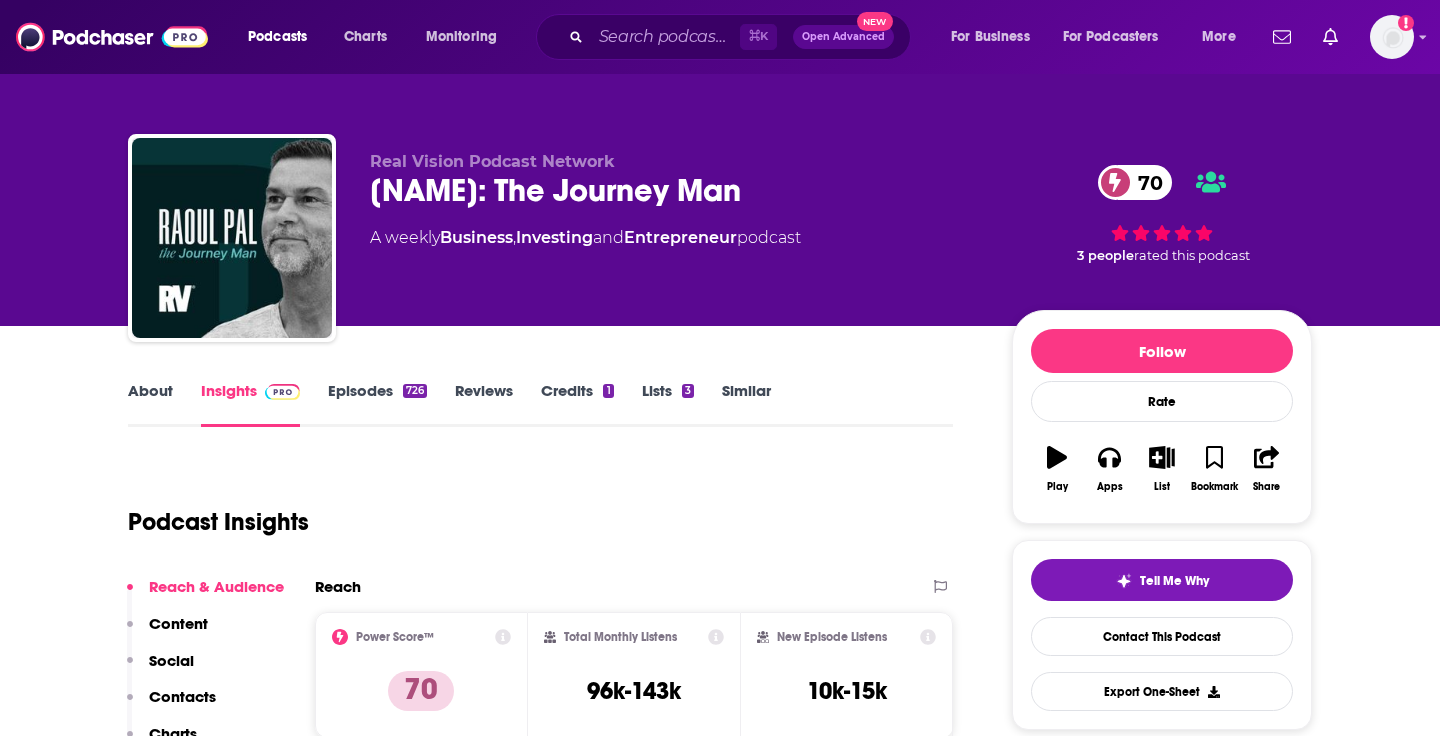 click on "Raoul Pal: The Journey Man 70" at bounding box center [675, 190] 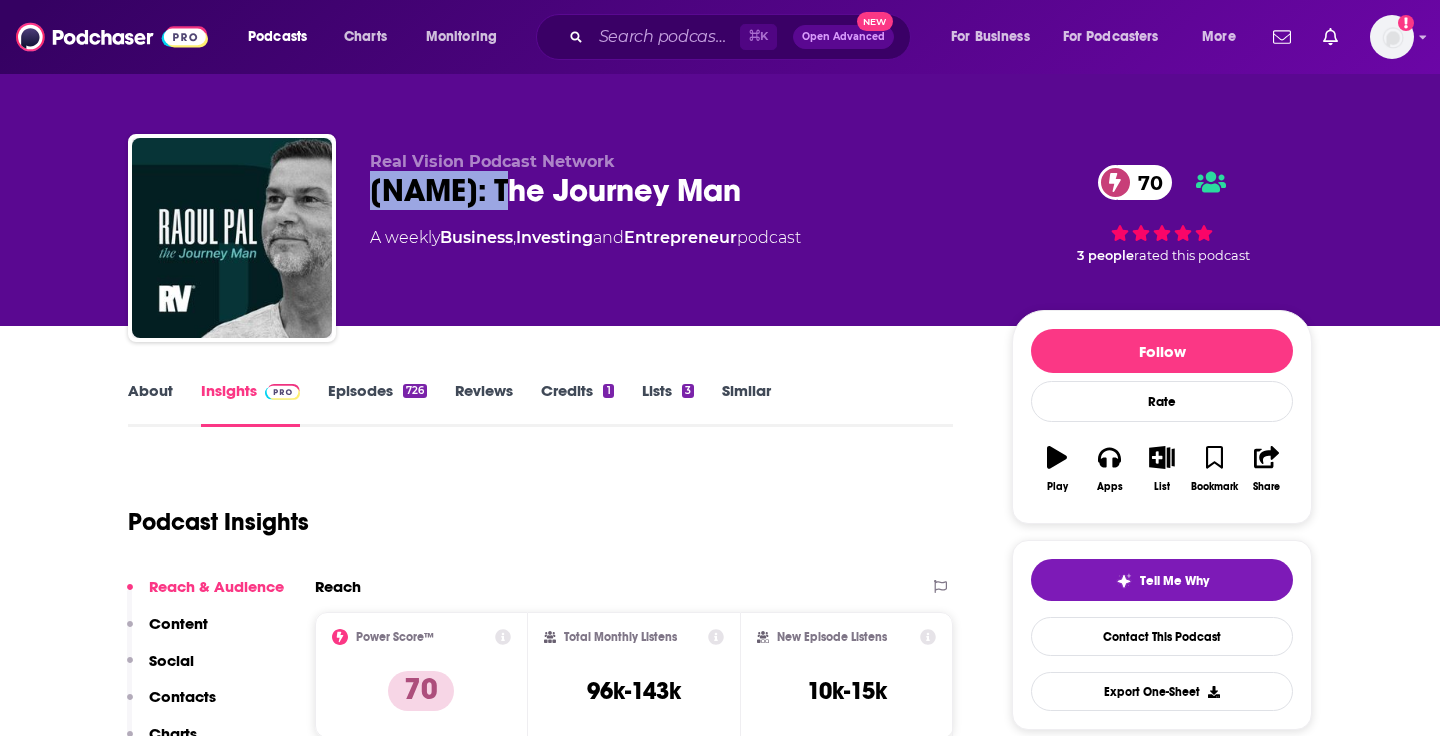 drag, startPoint x: 390, startPoint y: 189, endPoint x: 498, endPoint y: 198, distance: 108.37435 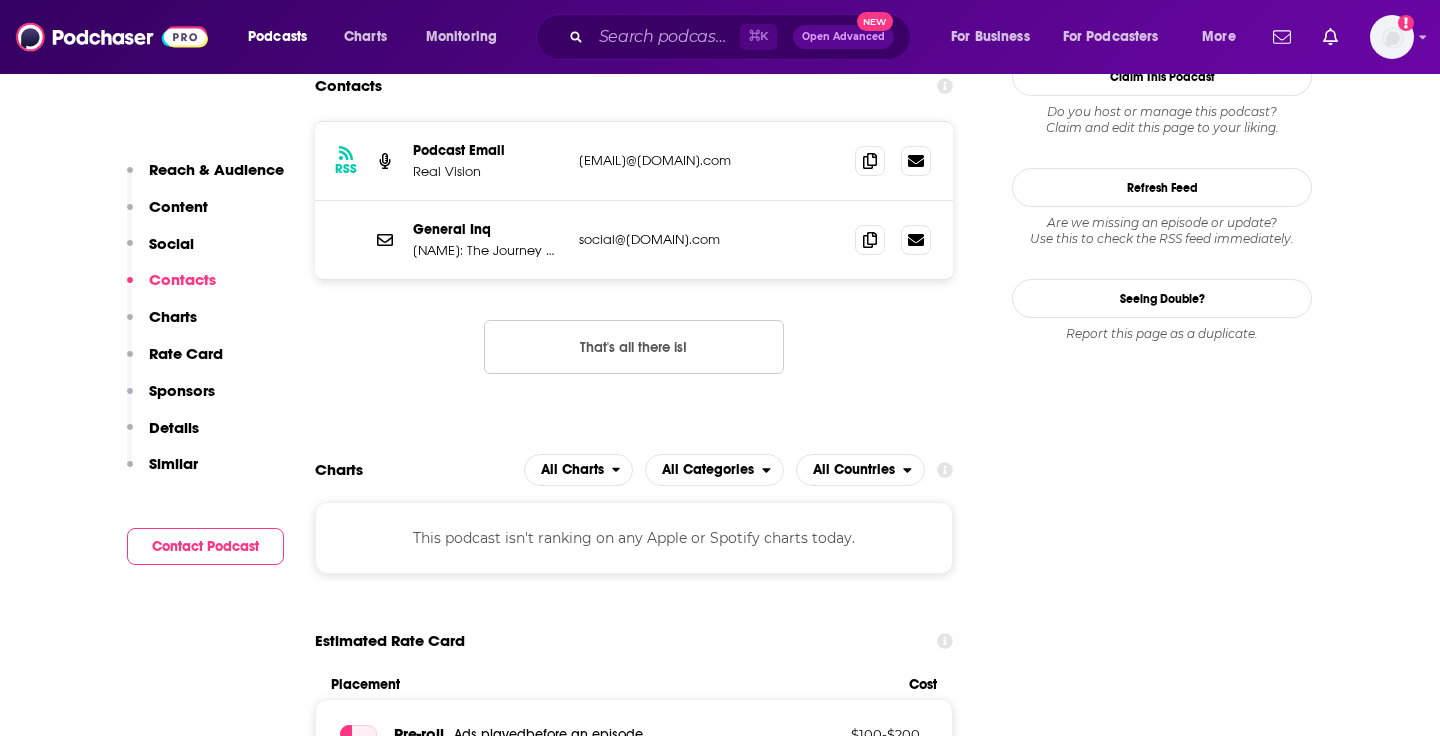 scroll, scrollTop: 1926, scrollLeft: 0, axis: vertical 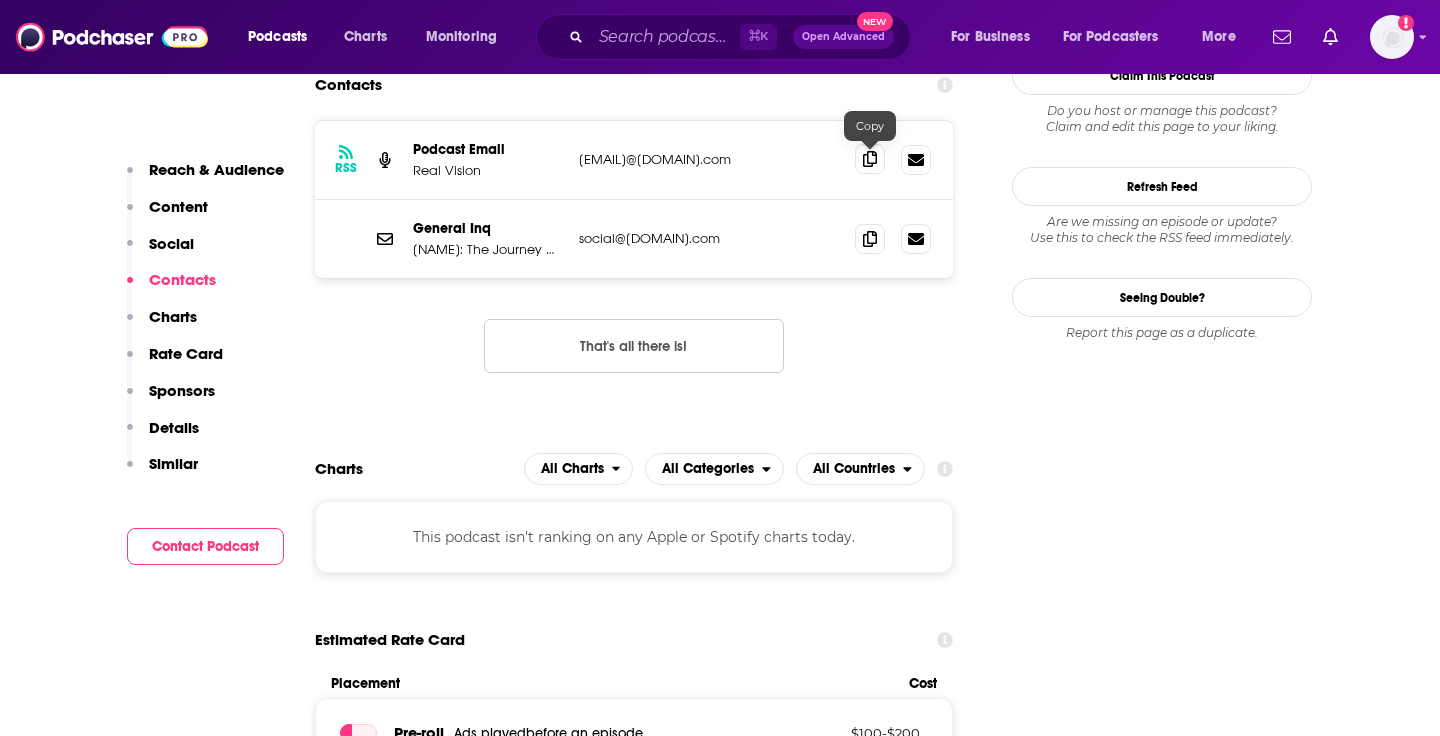 click at bounding box center [870, 159] 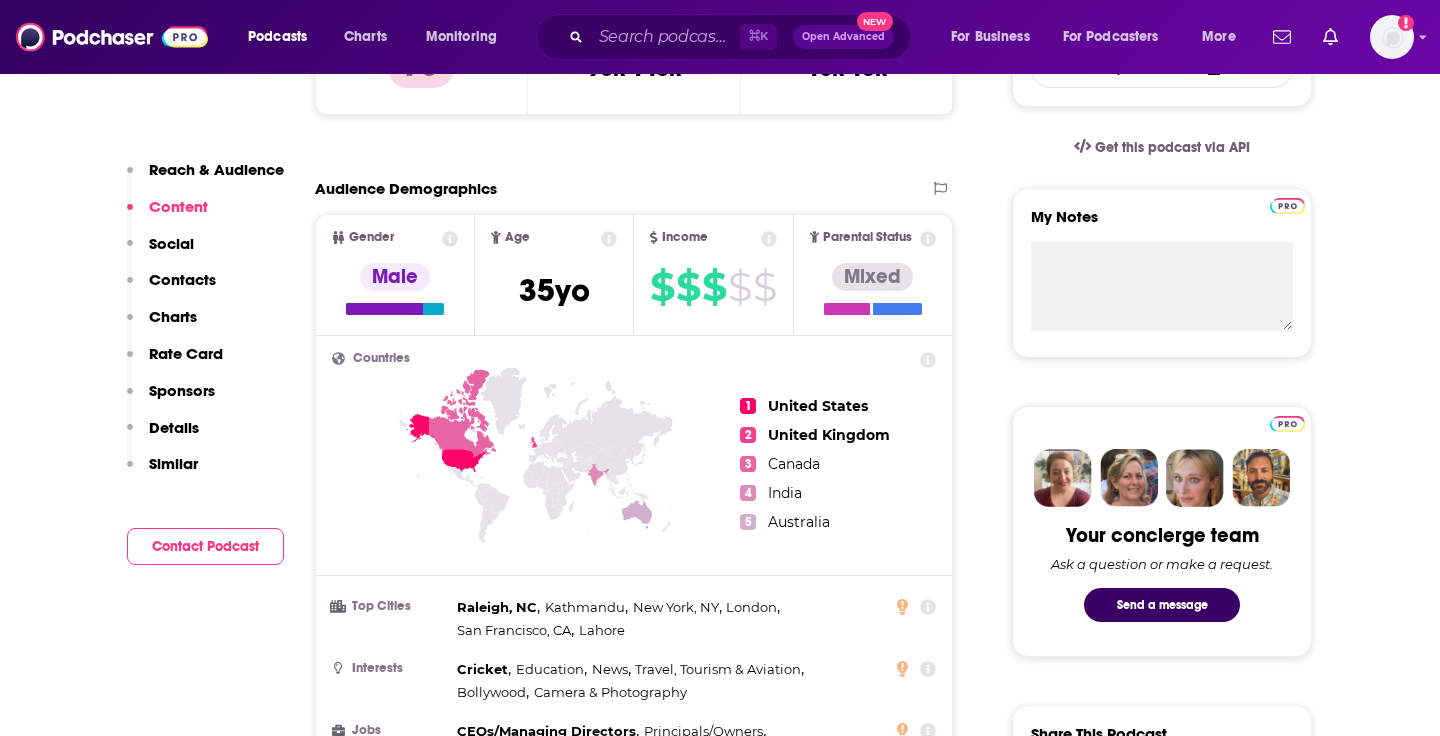 scroll, scrollTop: 0, scrollLeft: 0, axis: both 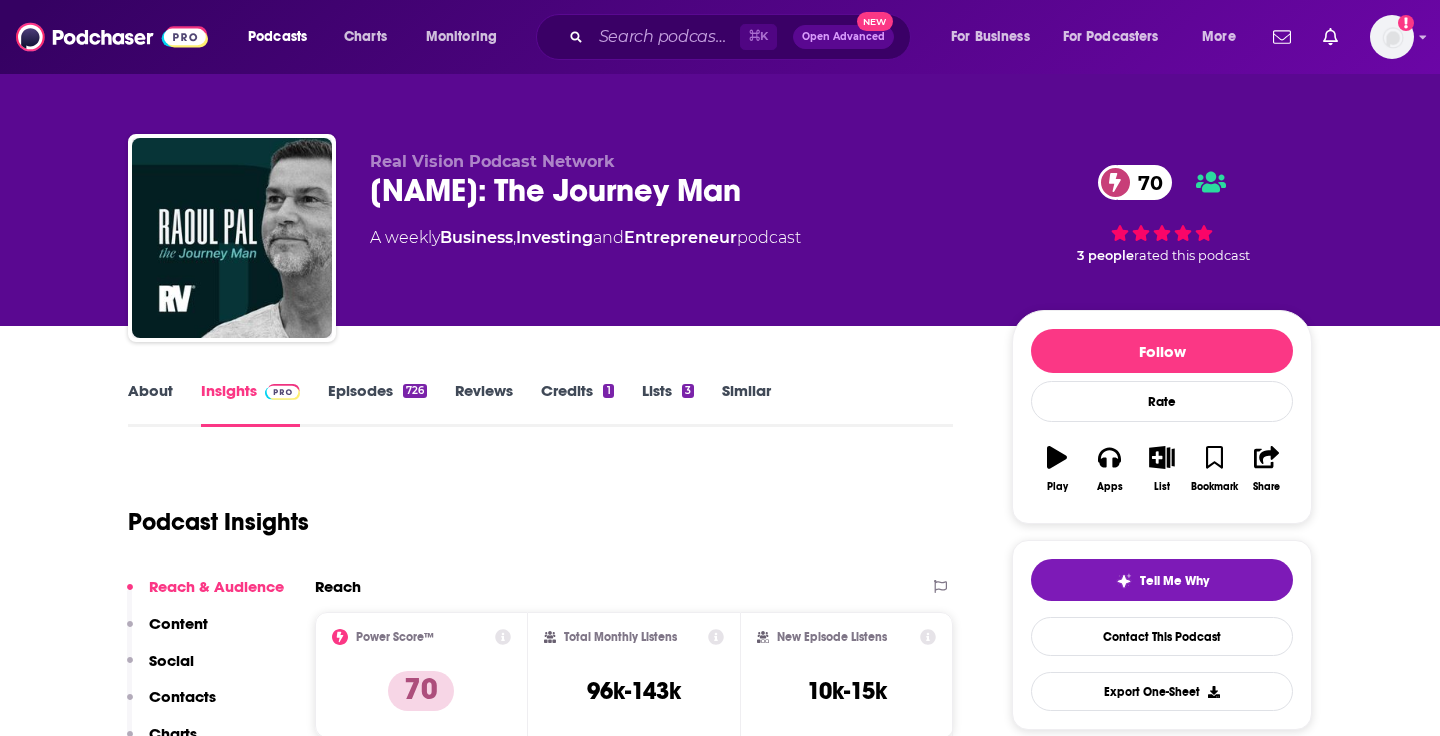 click on "Raoul Pal: The Journey Man 70" at bounding box center (675, 190) 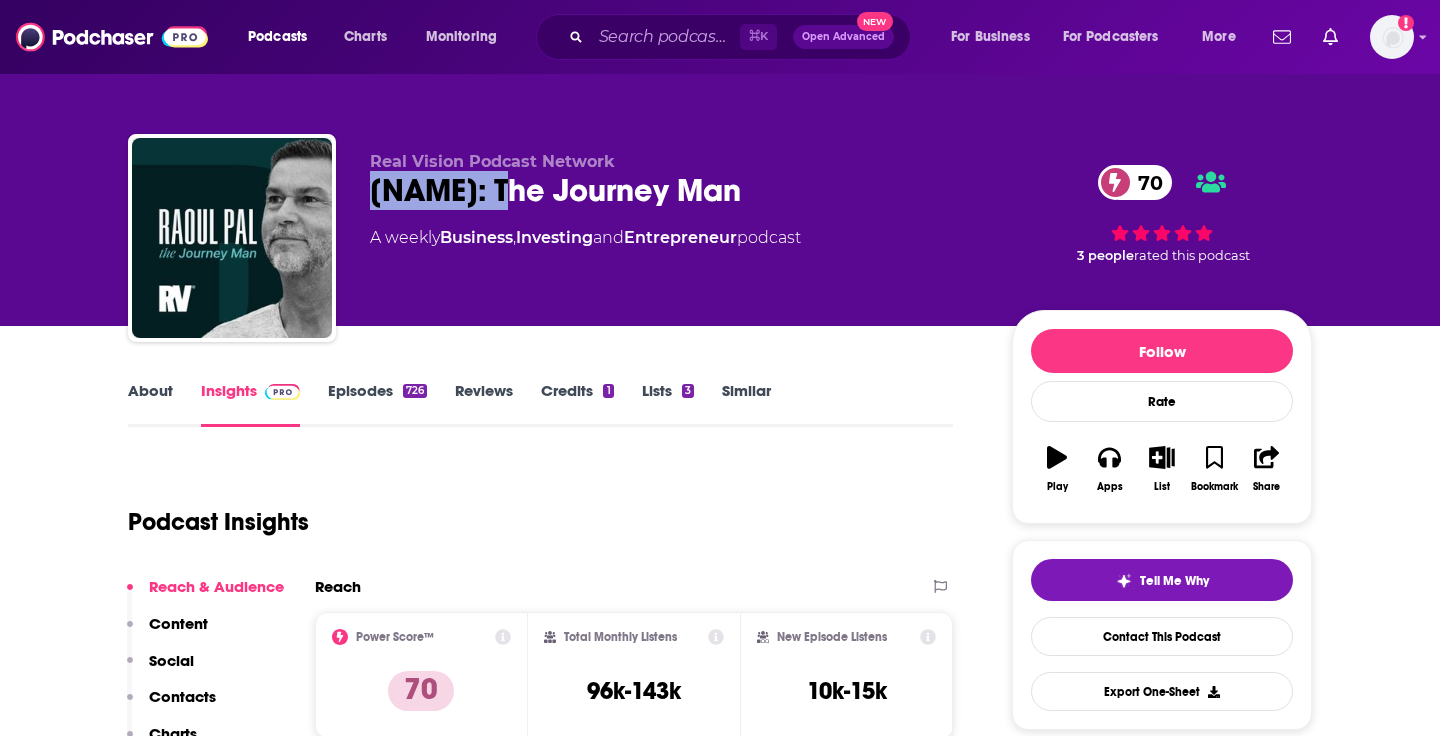 drag, startPoint x: 394, startPoint y: 194, endPoint x: 475, endPoint y: 195, distance: 81.00617 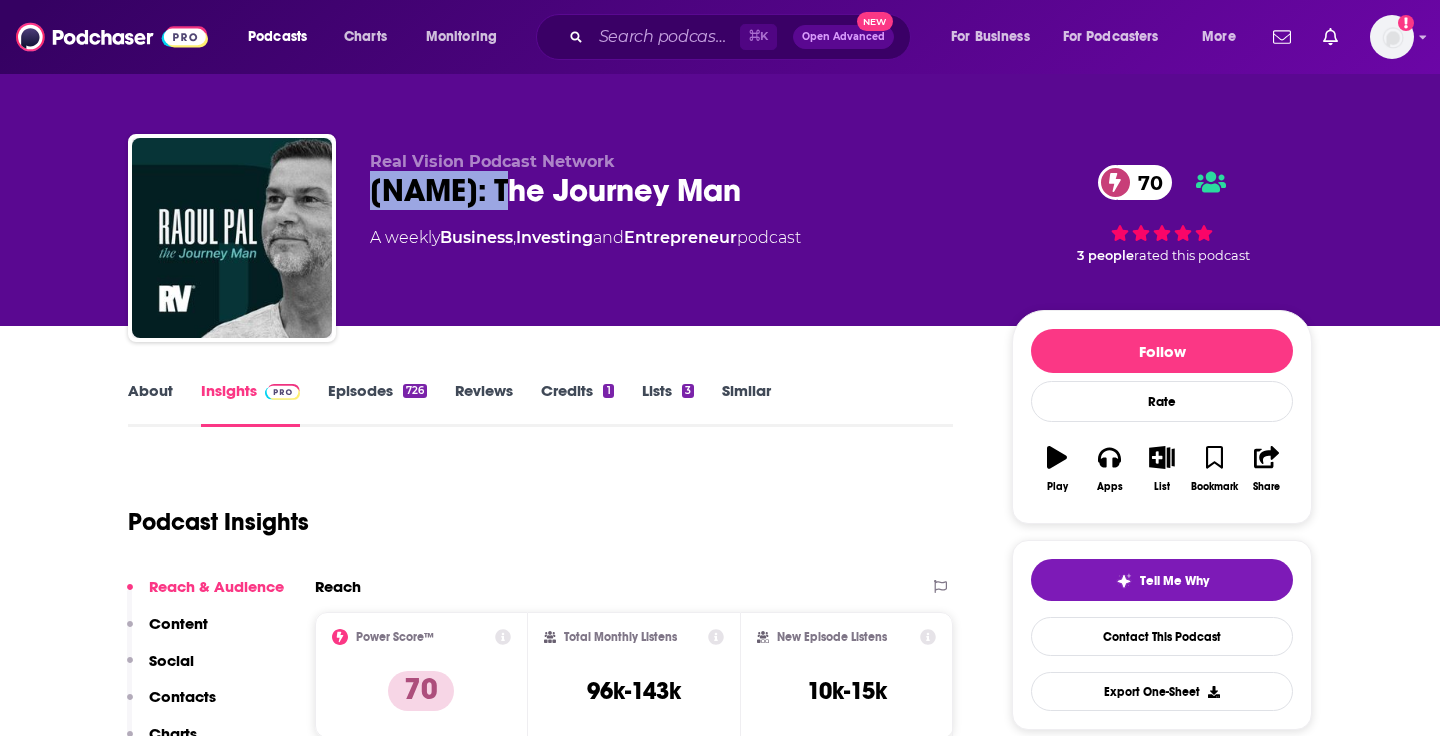click on "Raoul Pal: The Journey Man 70" at bounding box center [675, 190] 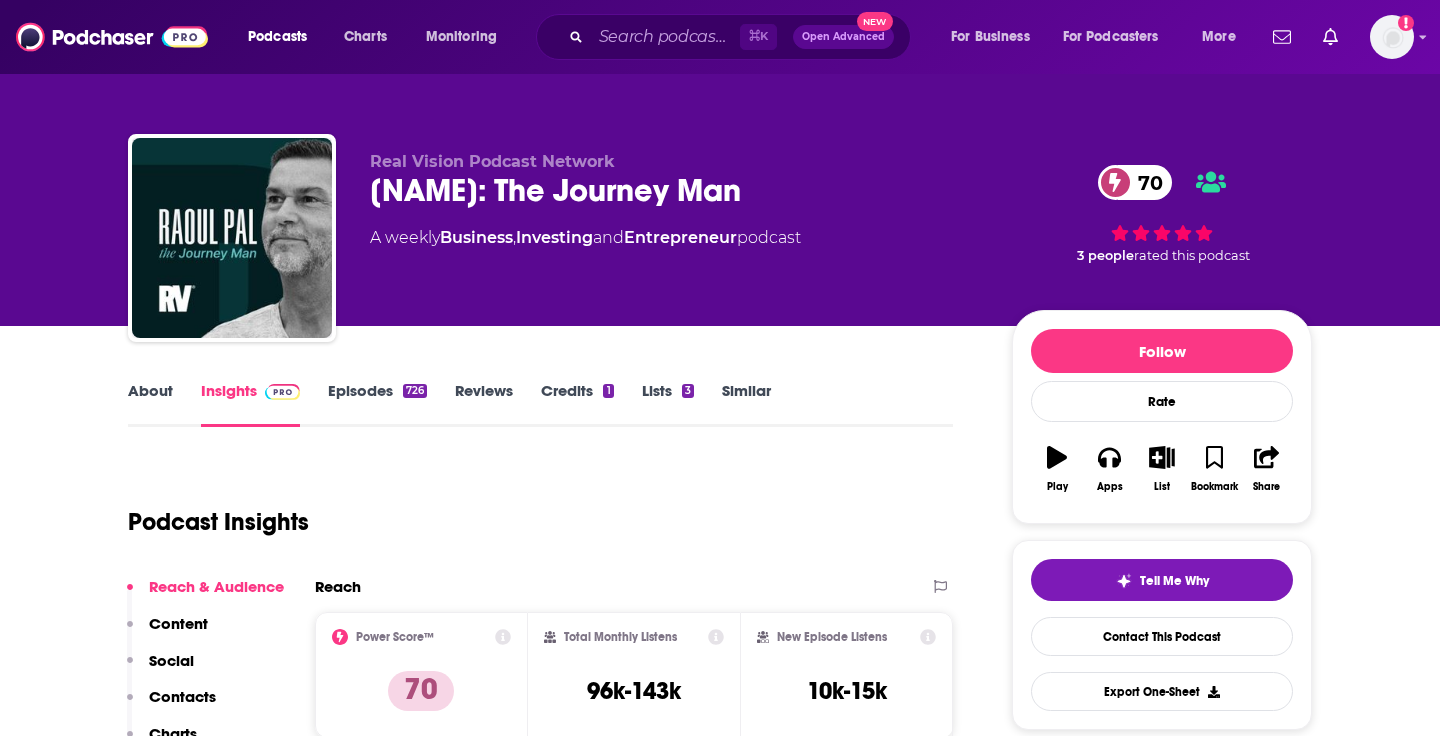 click on "Raoul Pal: The Journey Man 70" at bounding box center [675, 190] 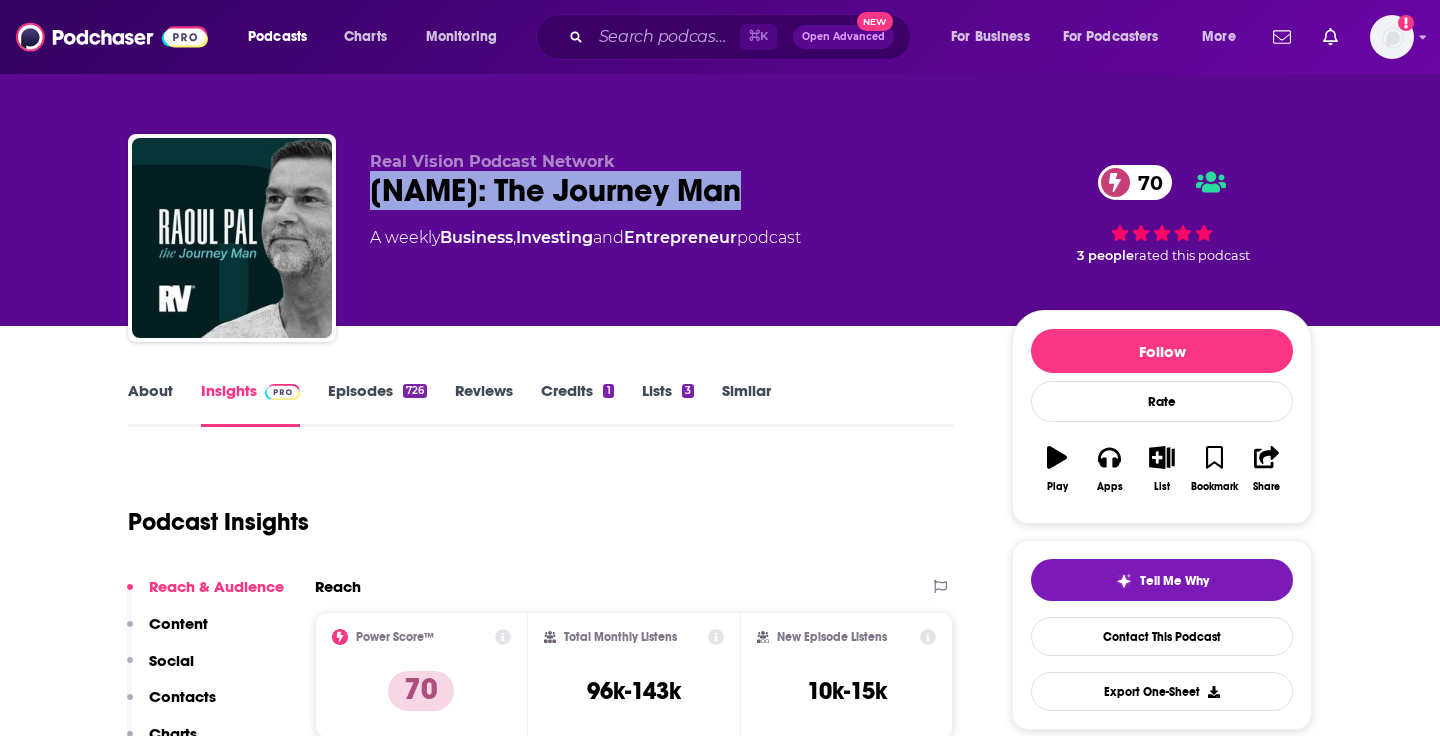 drag, startPoint x: 394, startPoint y: 193, endPoint x: 701, endPoint y: 197, distance: 307.02606 